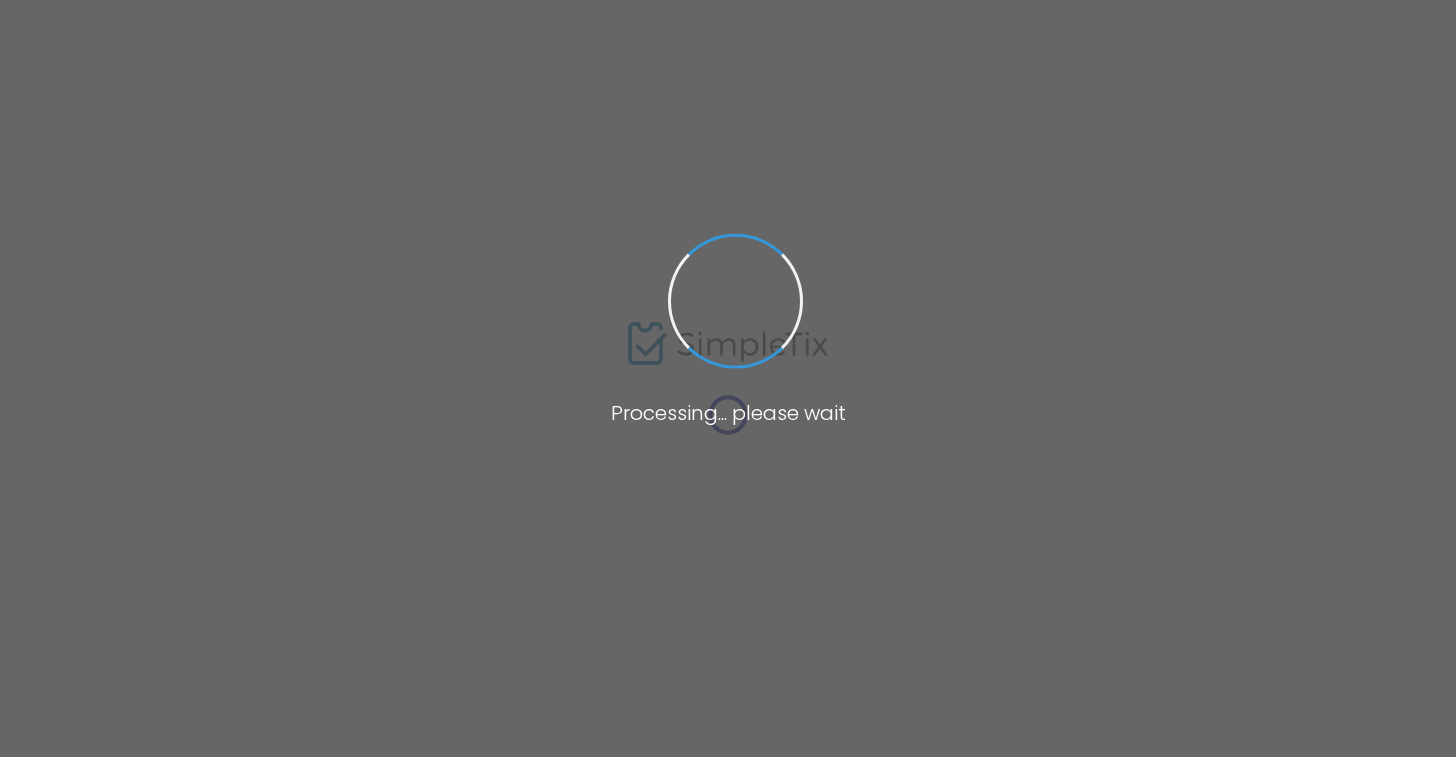 scroll, scrollTop: 0, scrollLeft: 0, axis: both 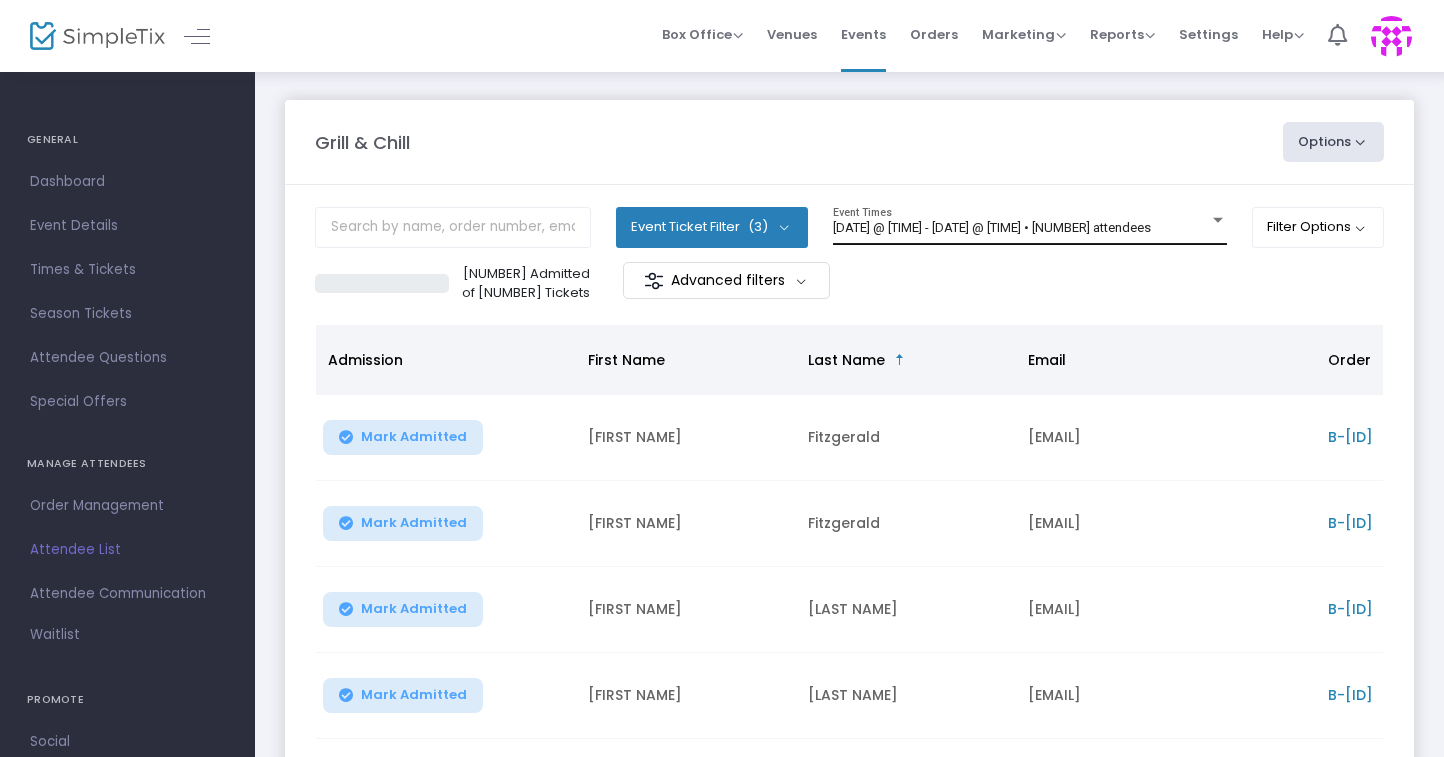 click on "[DATE] @ [TIME] - [DATE] @ [TIME] • [NUMBER] attendees" at bounding box center (992, 227) 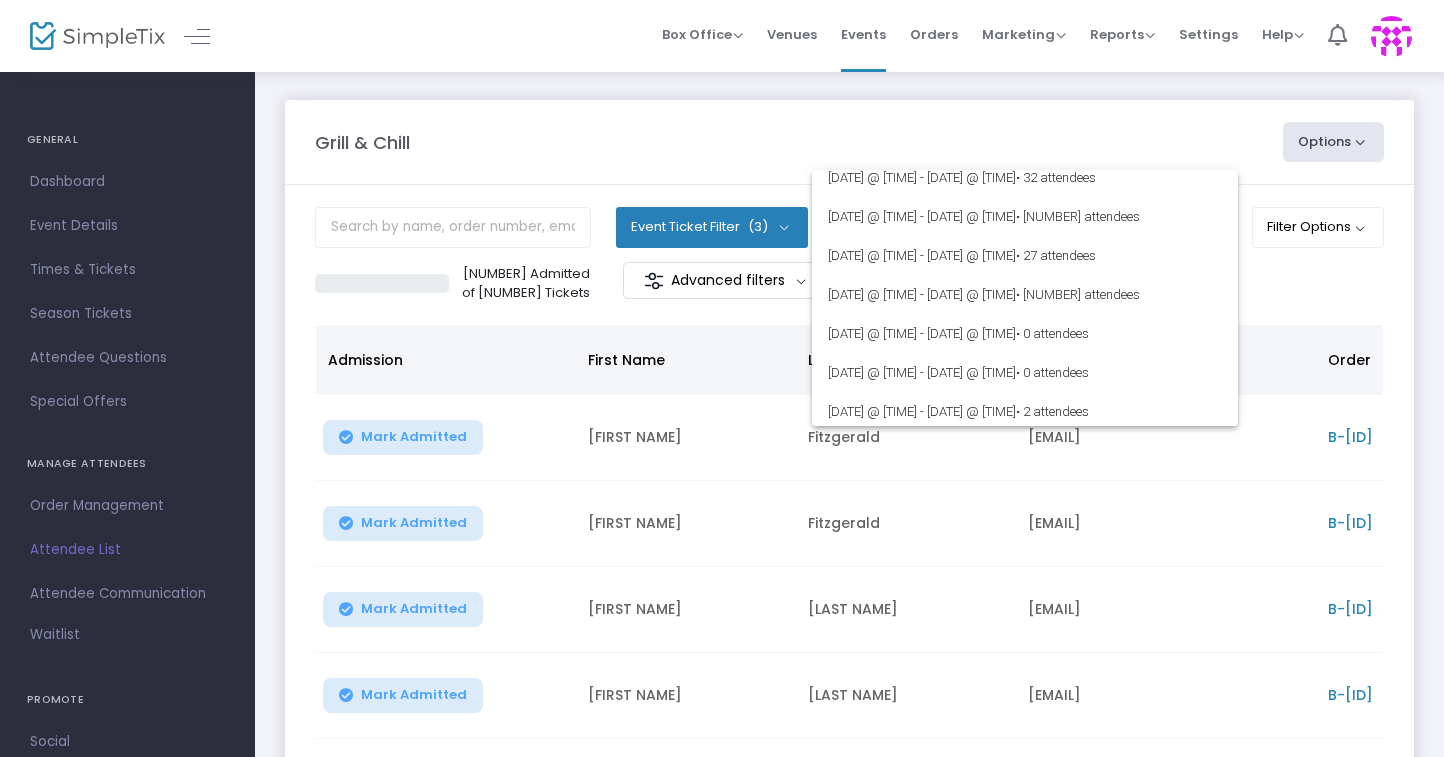scroll, scrollTop: 290, scrollLeft: 0, axis: vertical 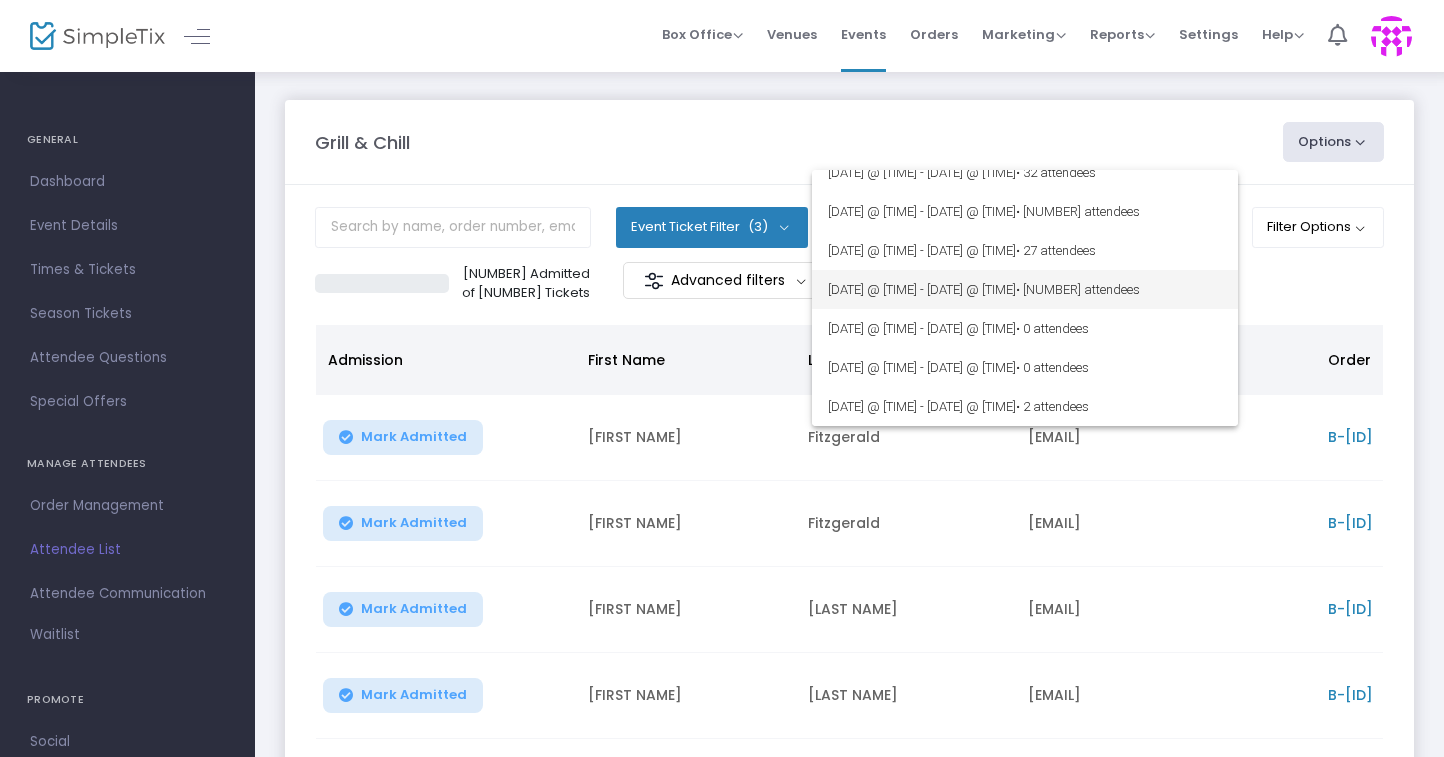 click on "• [NUMBER] attendees" at bounding box center [1078, 289] 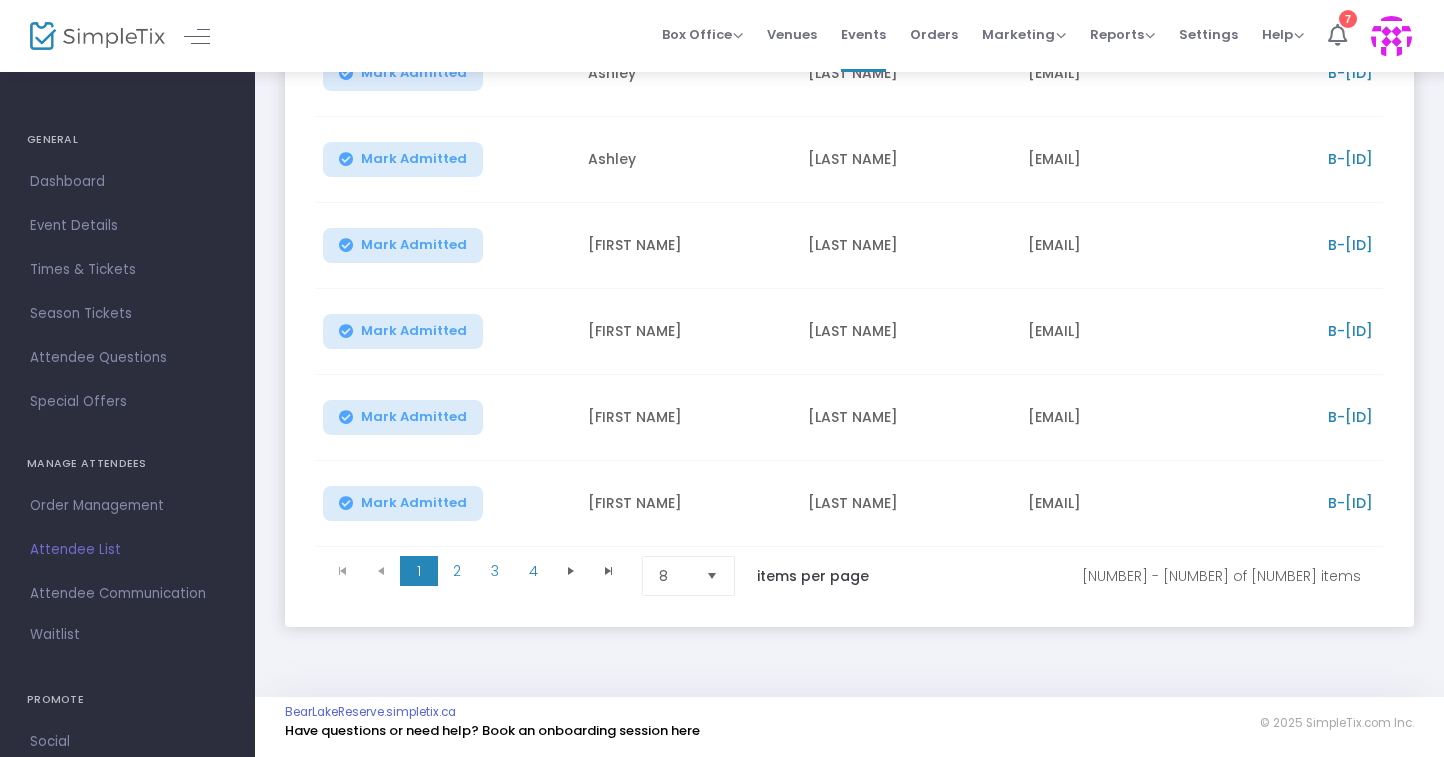 scroll, scrollTop: 550, scrollLeft: 0, axis: vertical 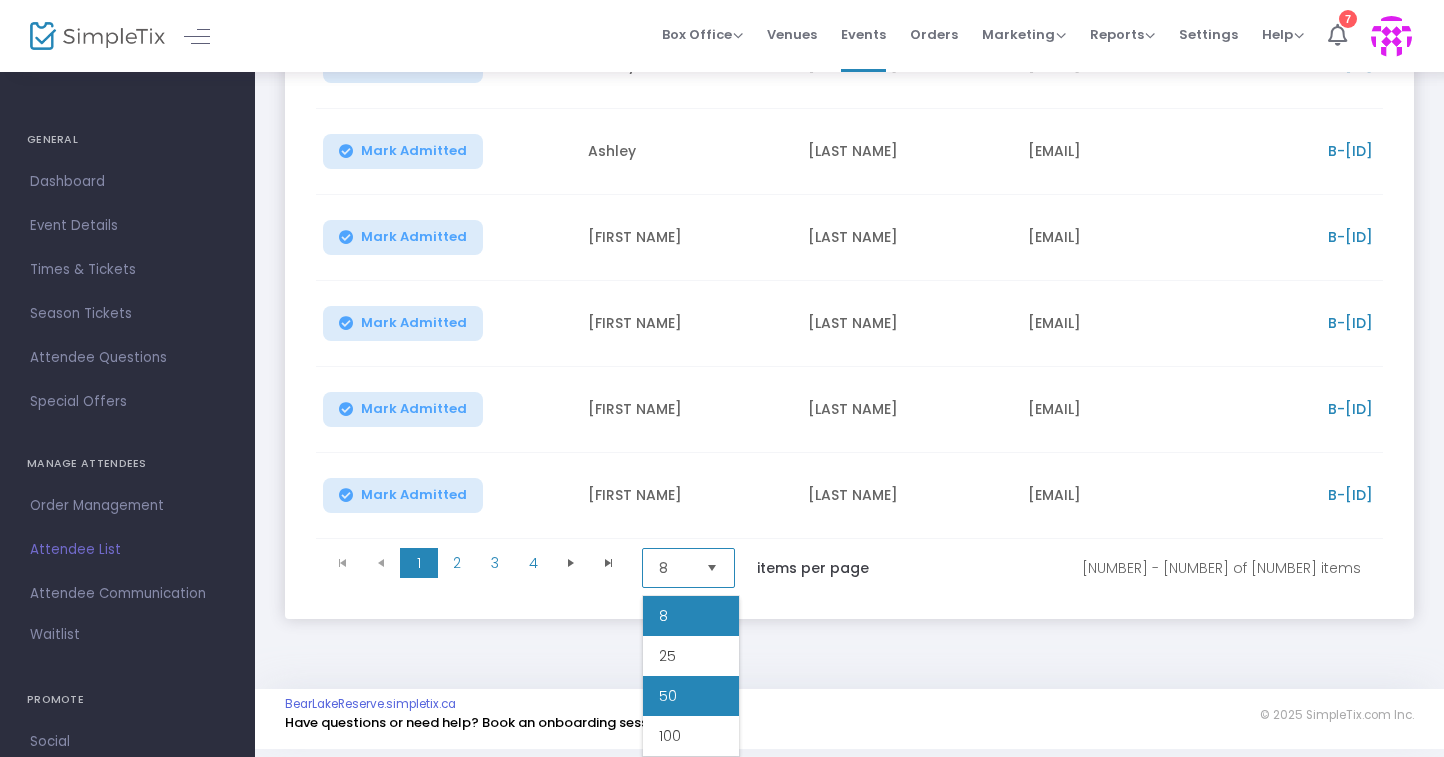 click on "50" at bounding box center (691, 696) 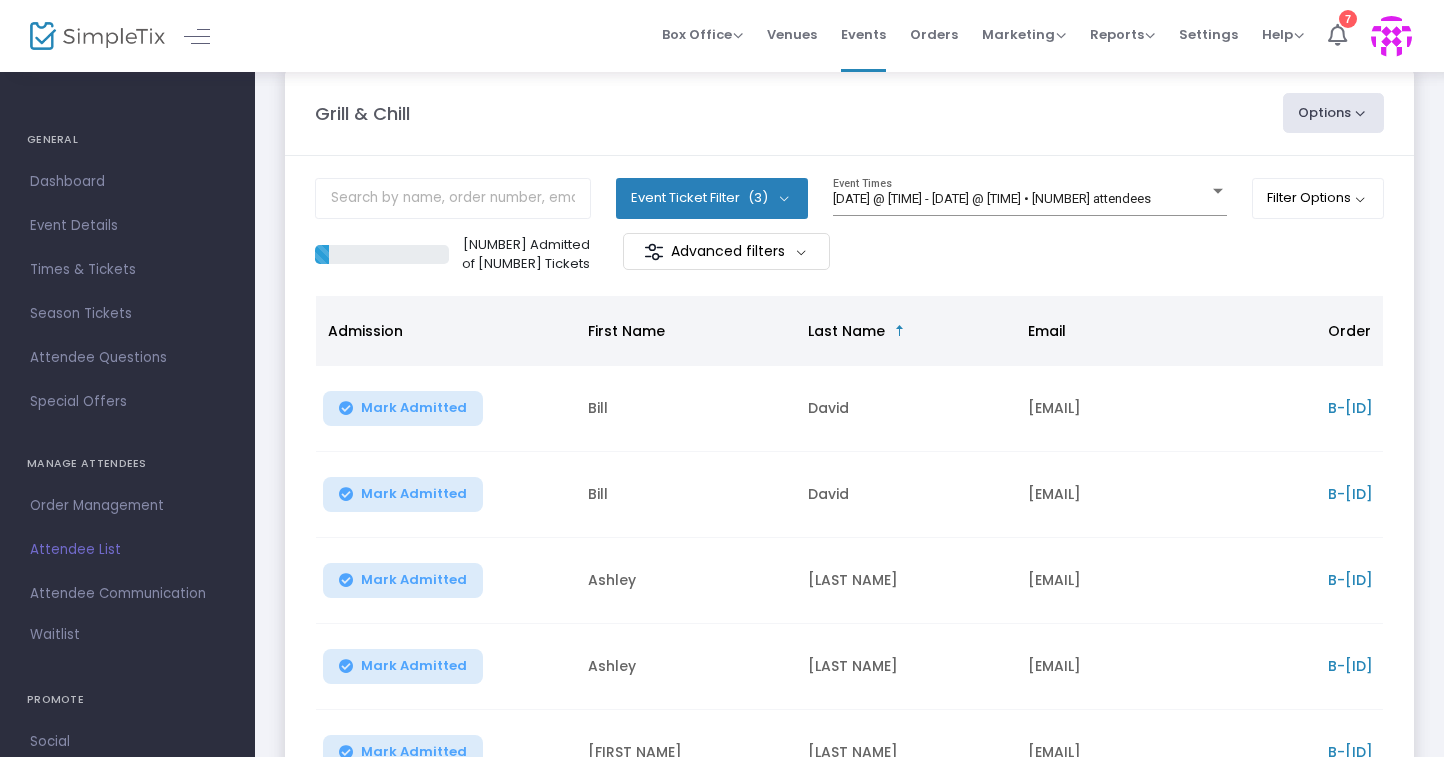 scroll, scrollTop: 0, scrollLeft: 0, axis: both 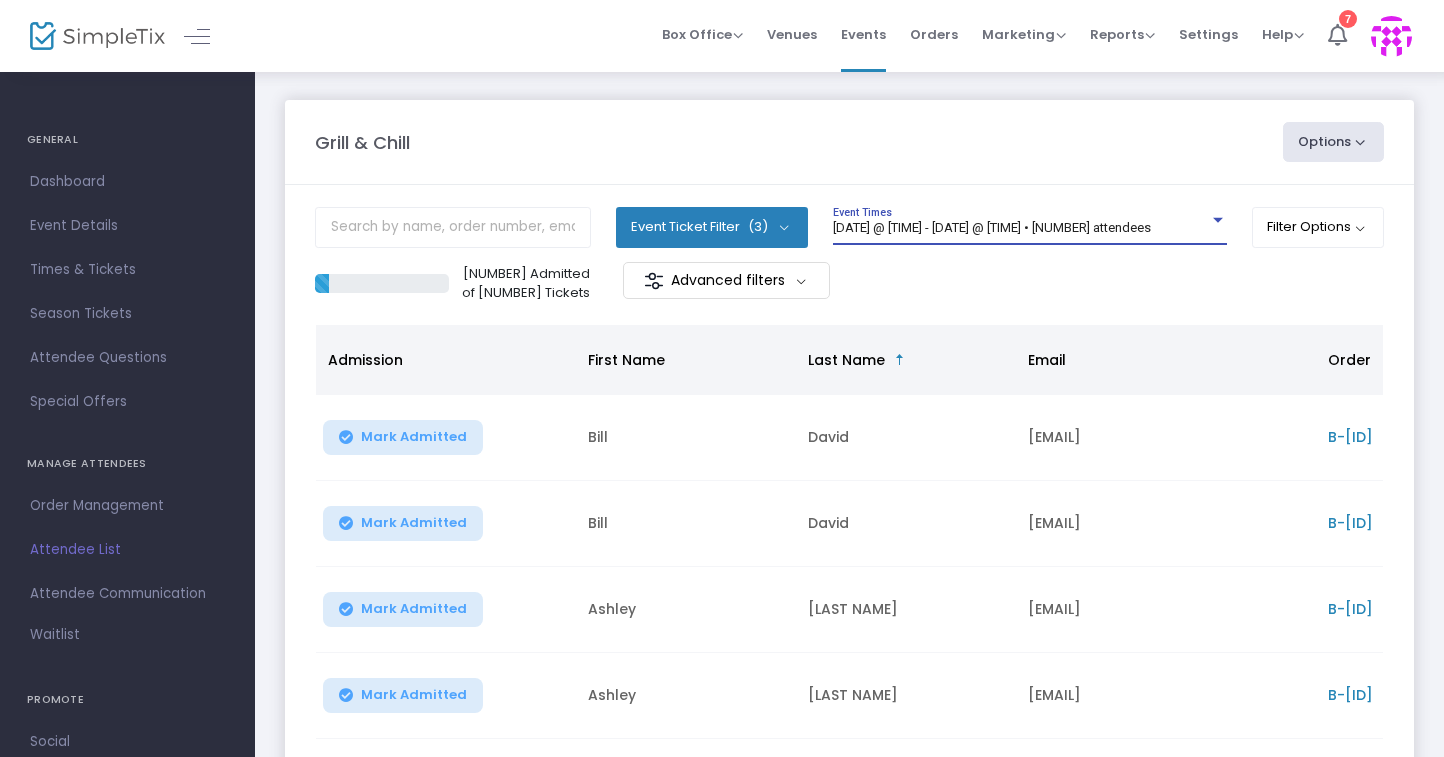 click on "[DATE] @ [TIME] - [DATE] @ [TIME] • [NUMBER] attendees" at bounding box center [992, 227] 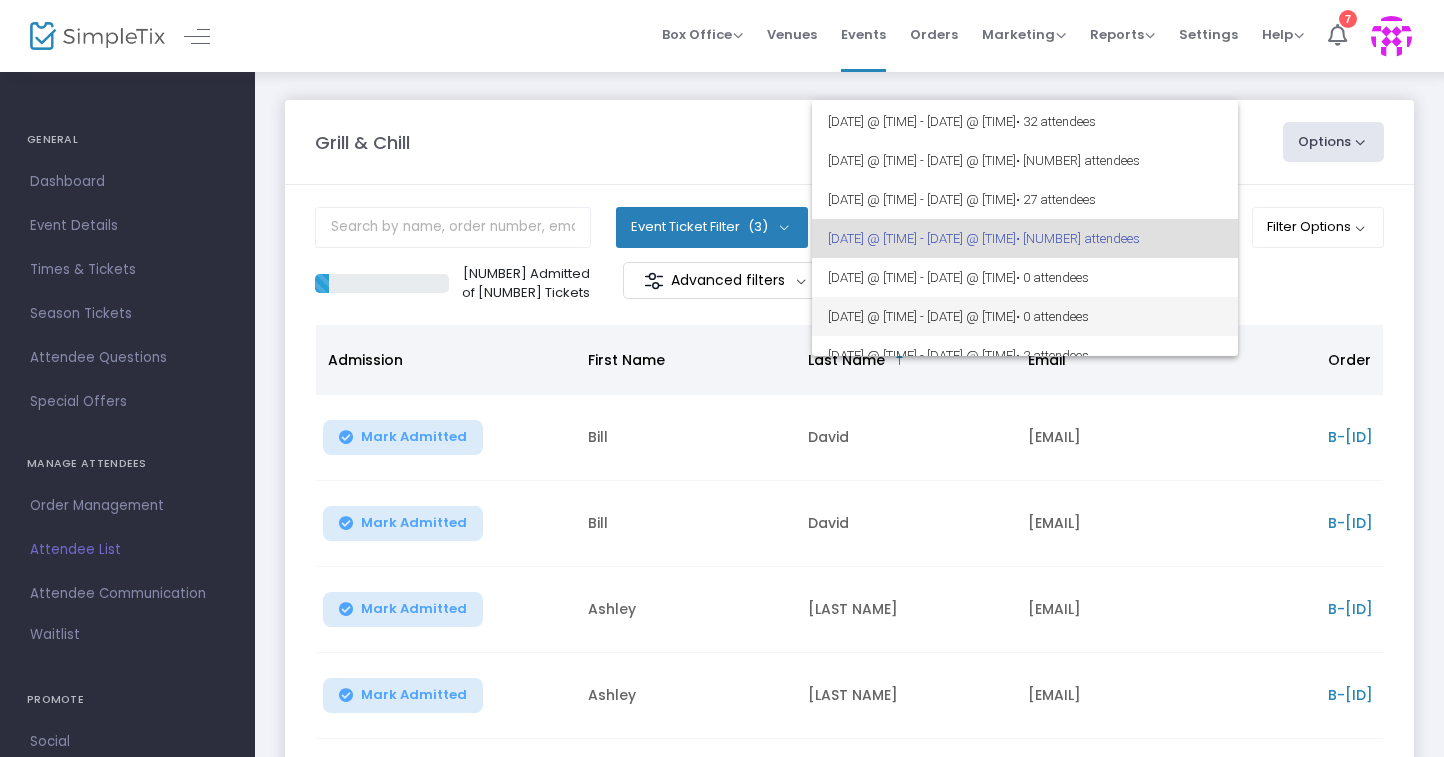 scroll, scrollTop: 290, scrollLeft: 0, axis: vertical 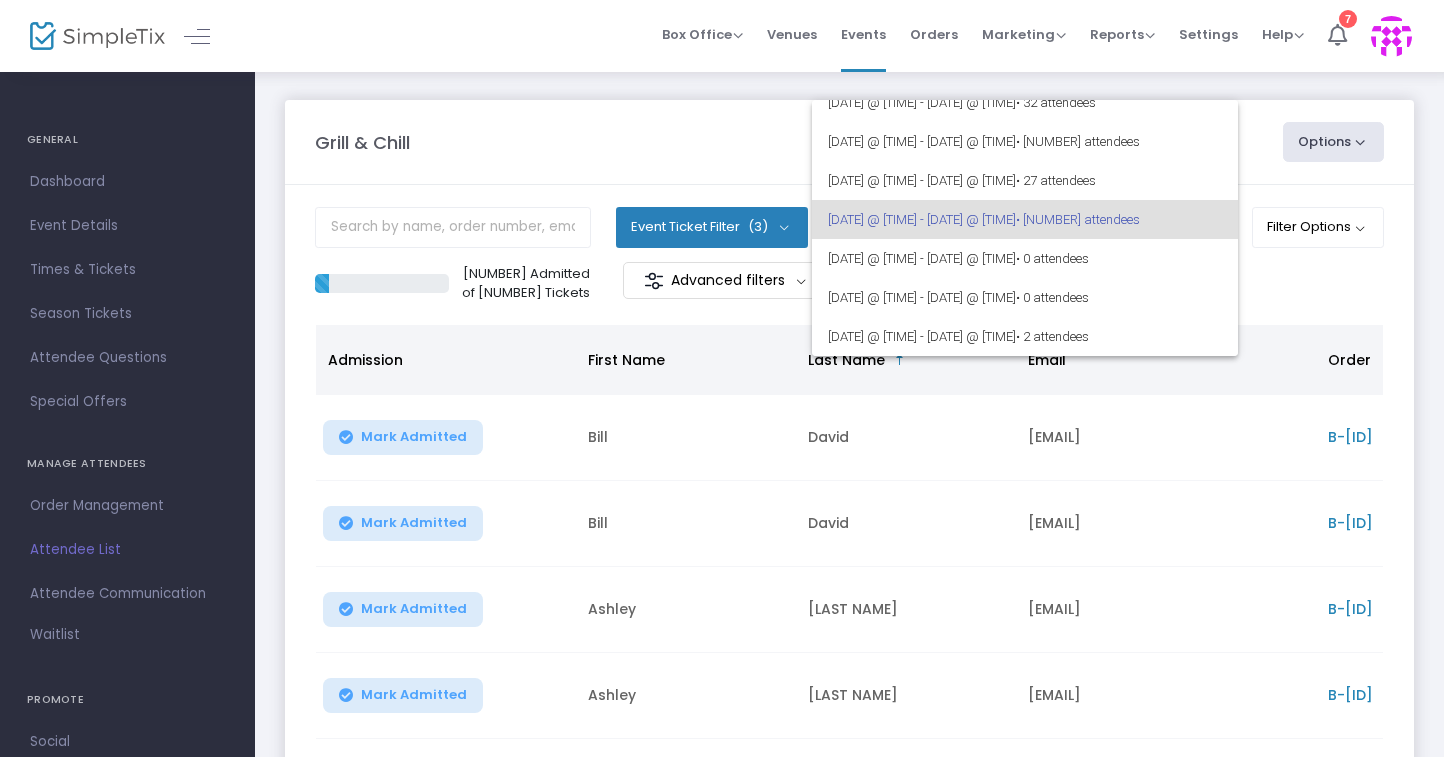 click at bounding box center (722, 378) 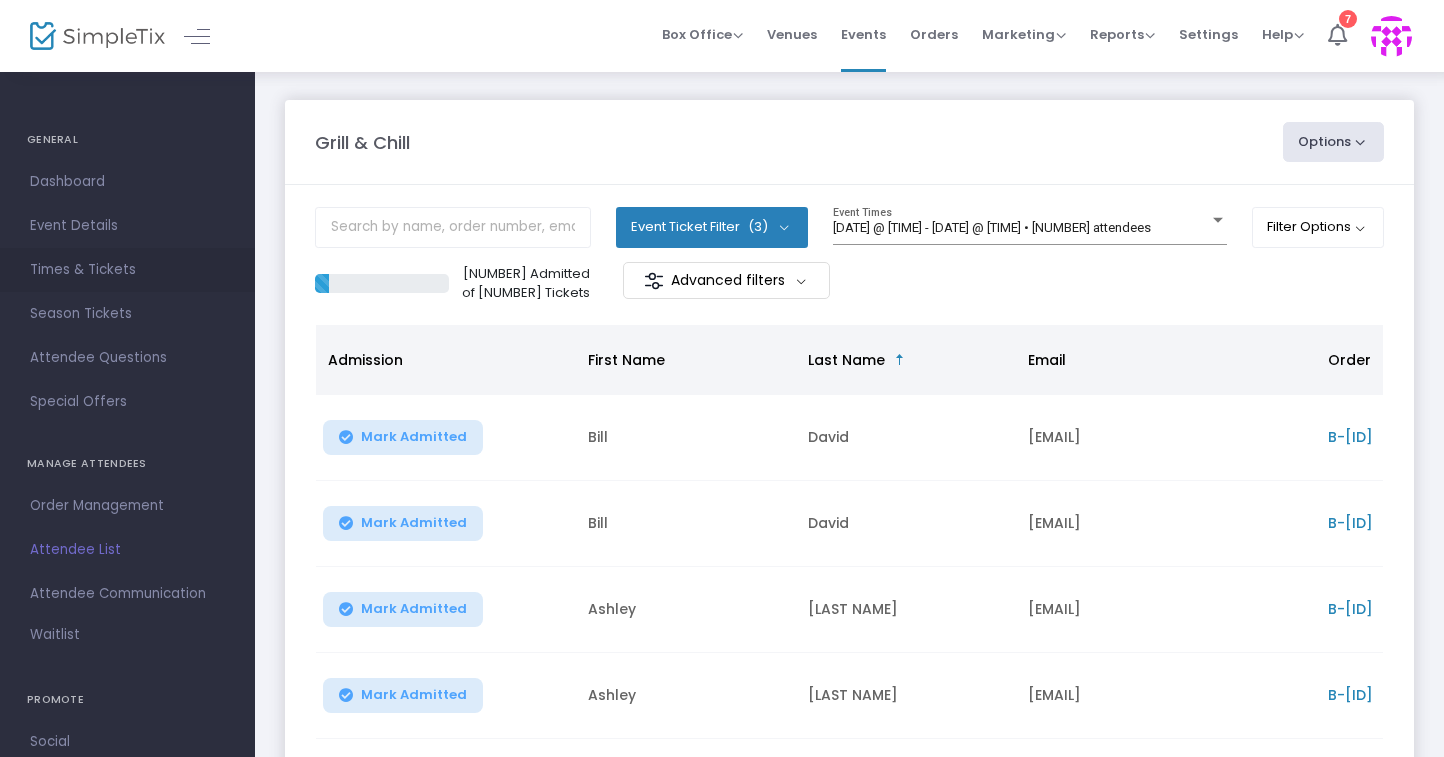 click on "Times & Tickets" at bounding box center (127, 270) 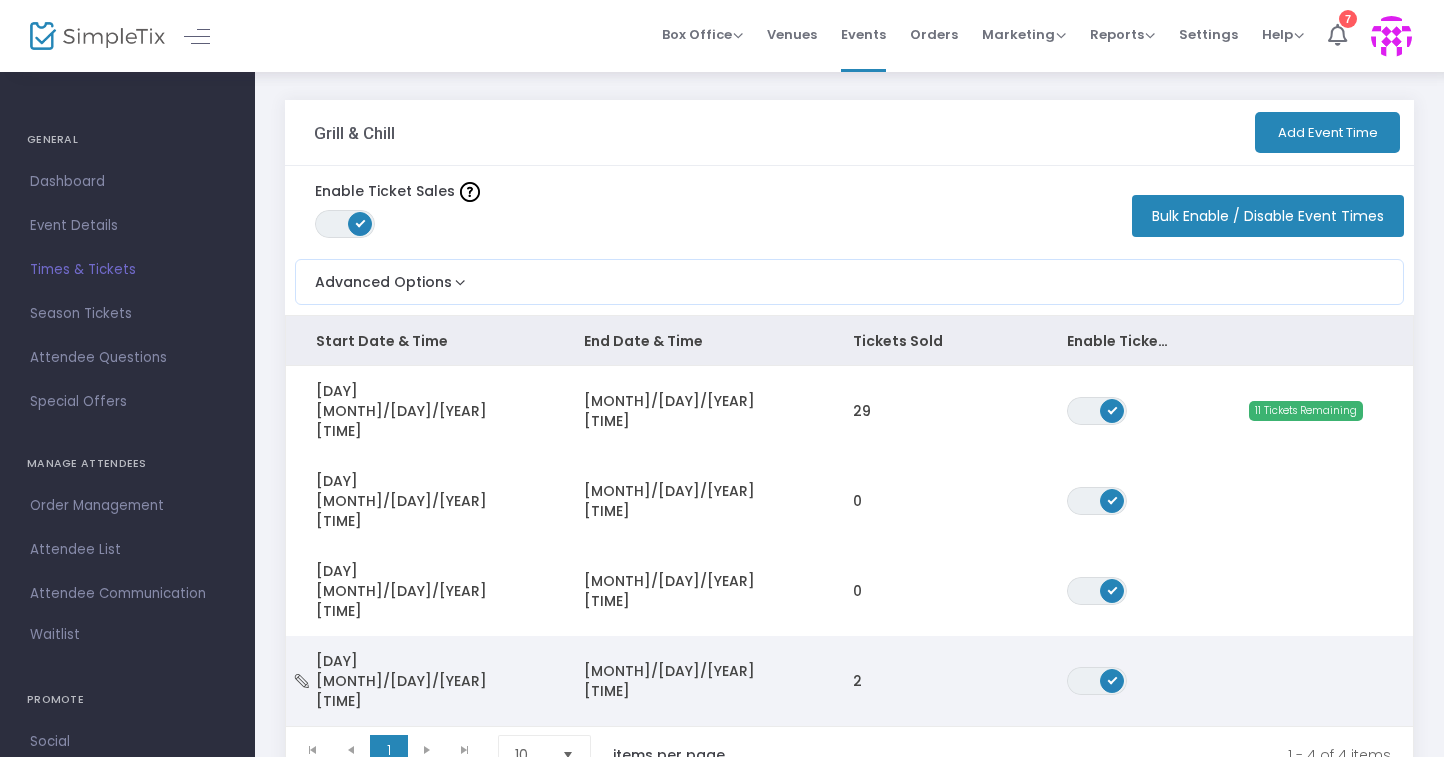 scroll, scrollTop: 101, scrollLeft: 0, axis: vertical 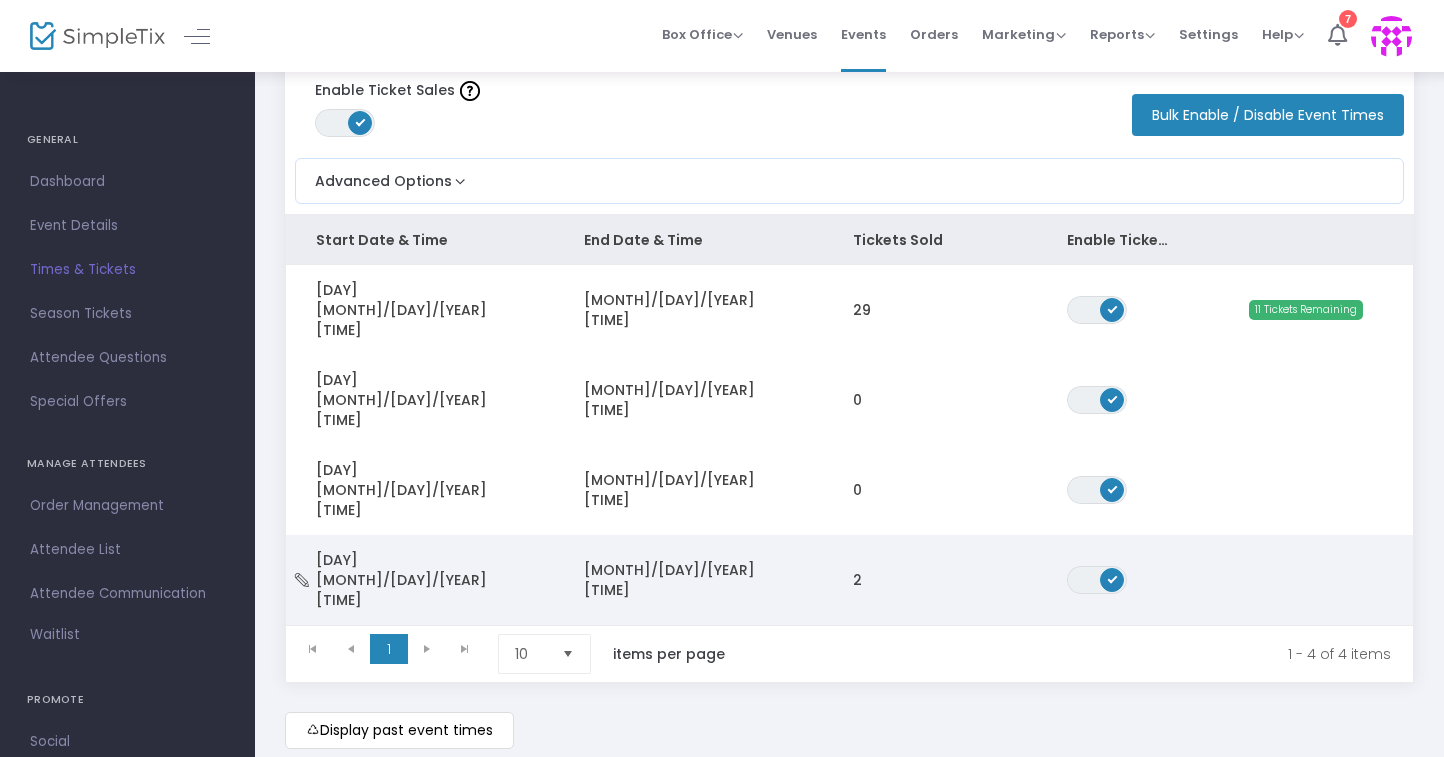 click on "[MONTH]/[DAY]/[YEAR] [TIME]" 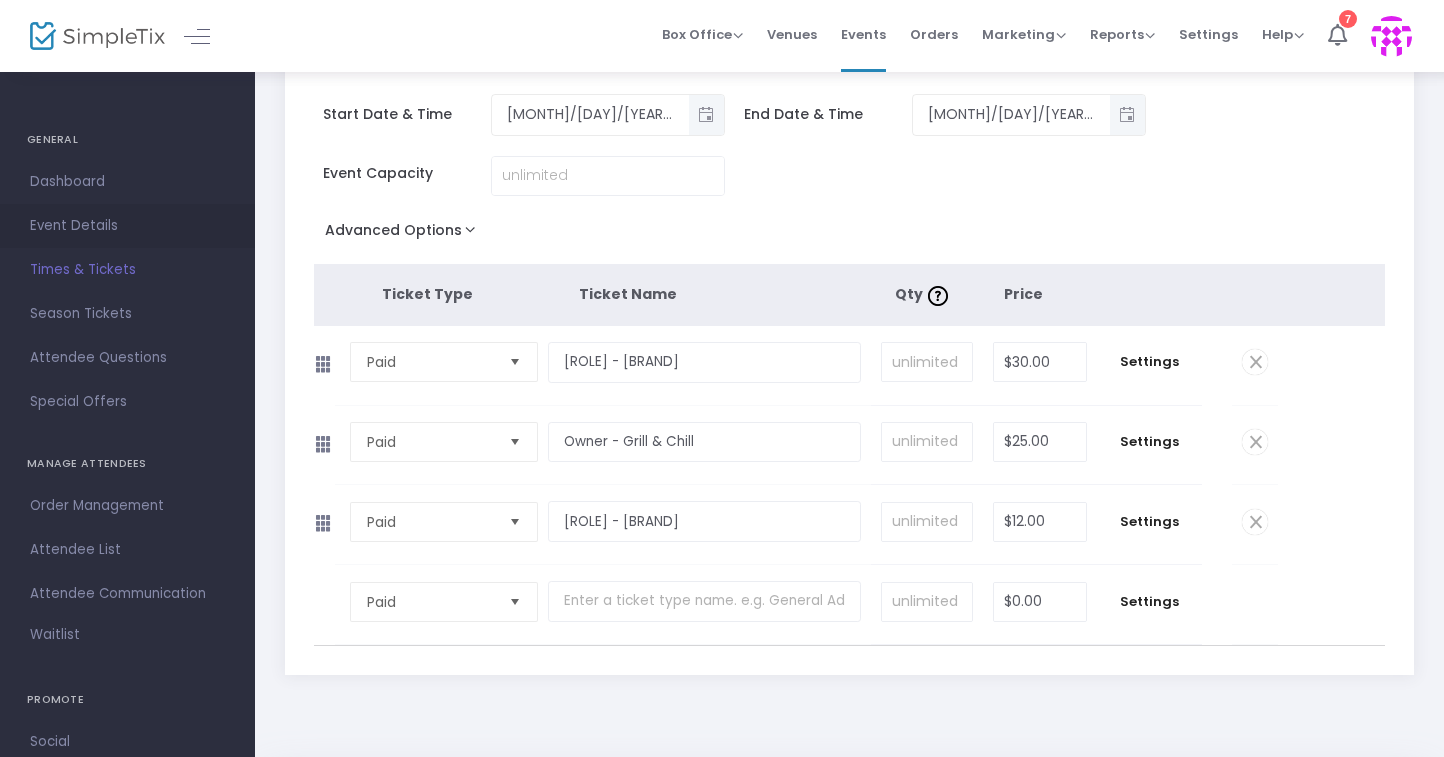 click on "Event Details" at bounding box center (127, 226) 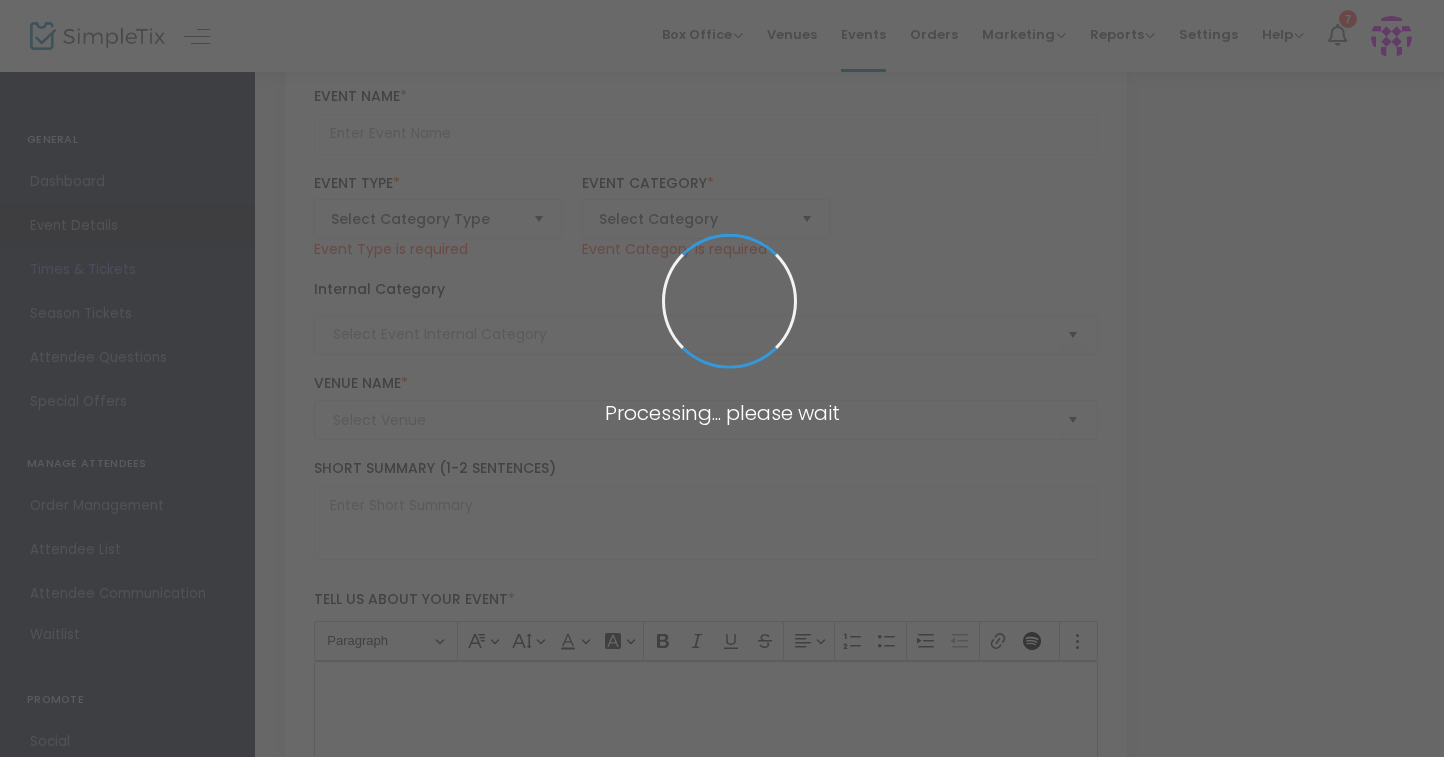 type on "Grill & Chill" 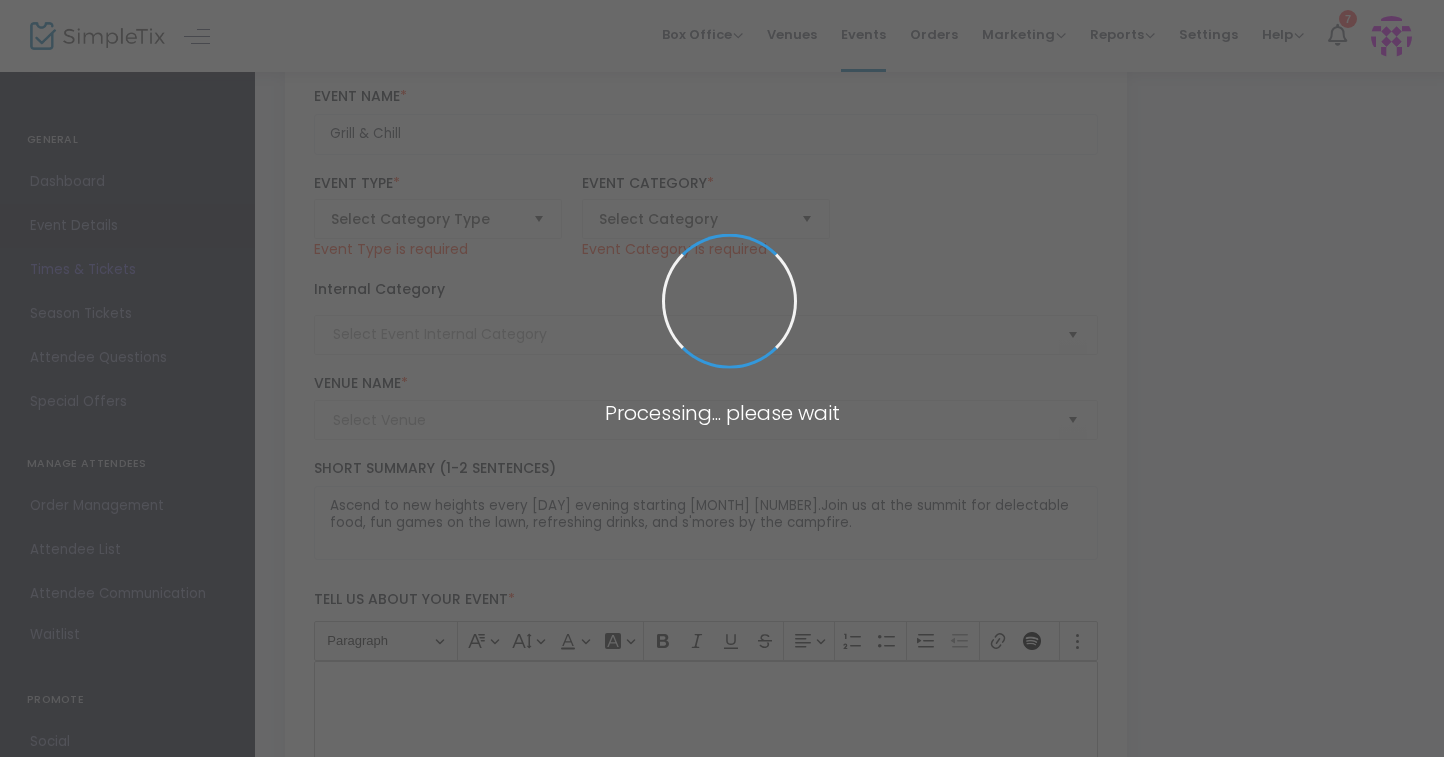 type on "Bear Lake Reserve" 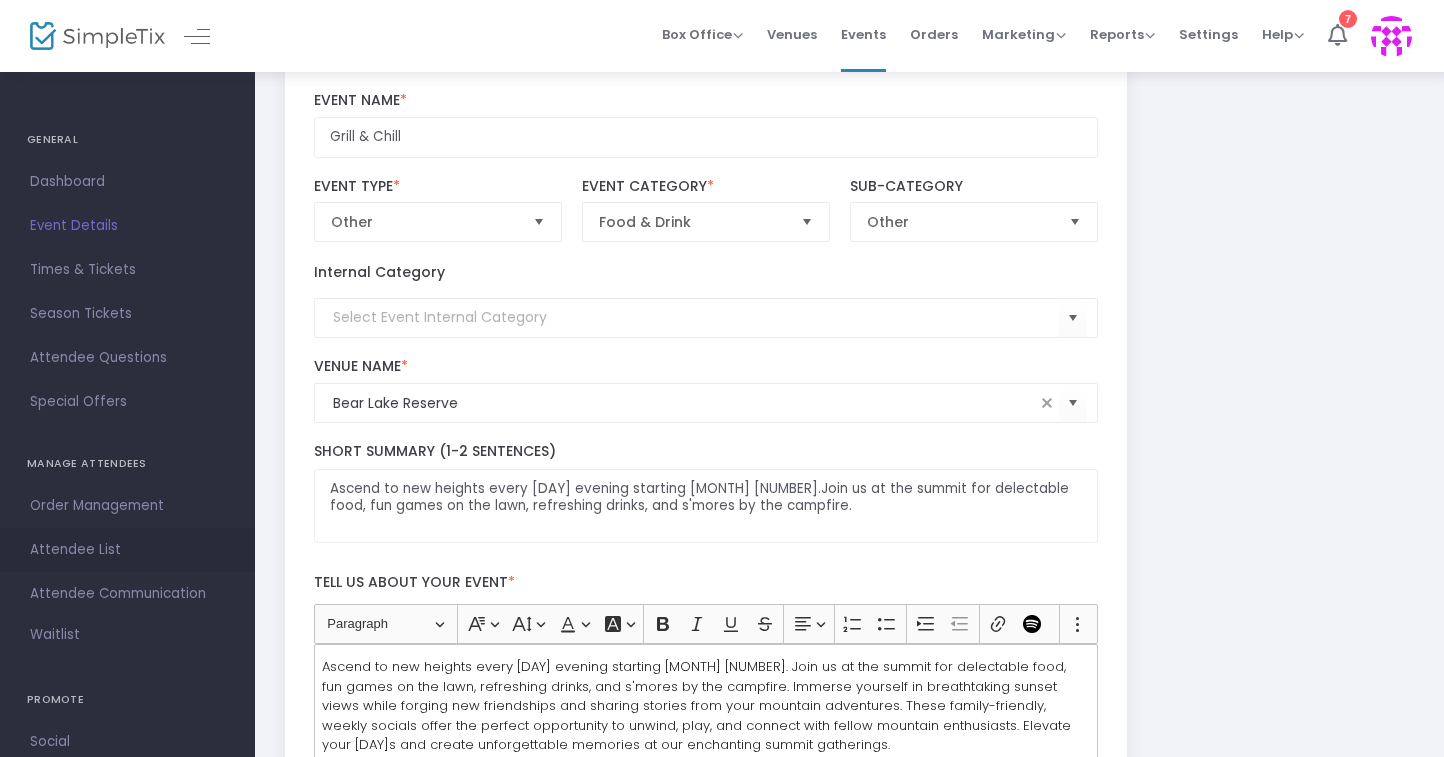 click on "Attendee List" at bounding box center (127, 550) 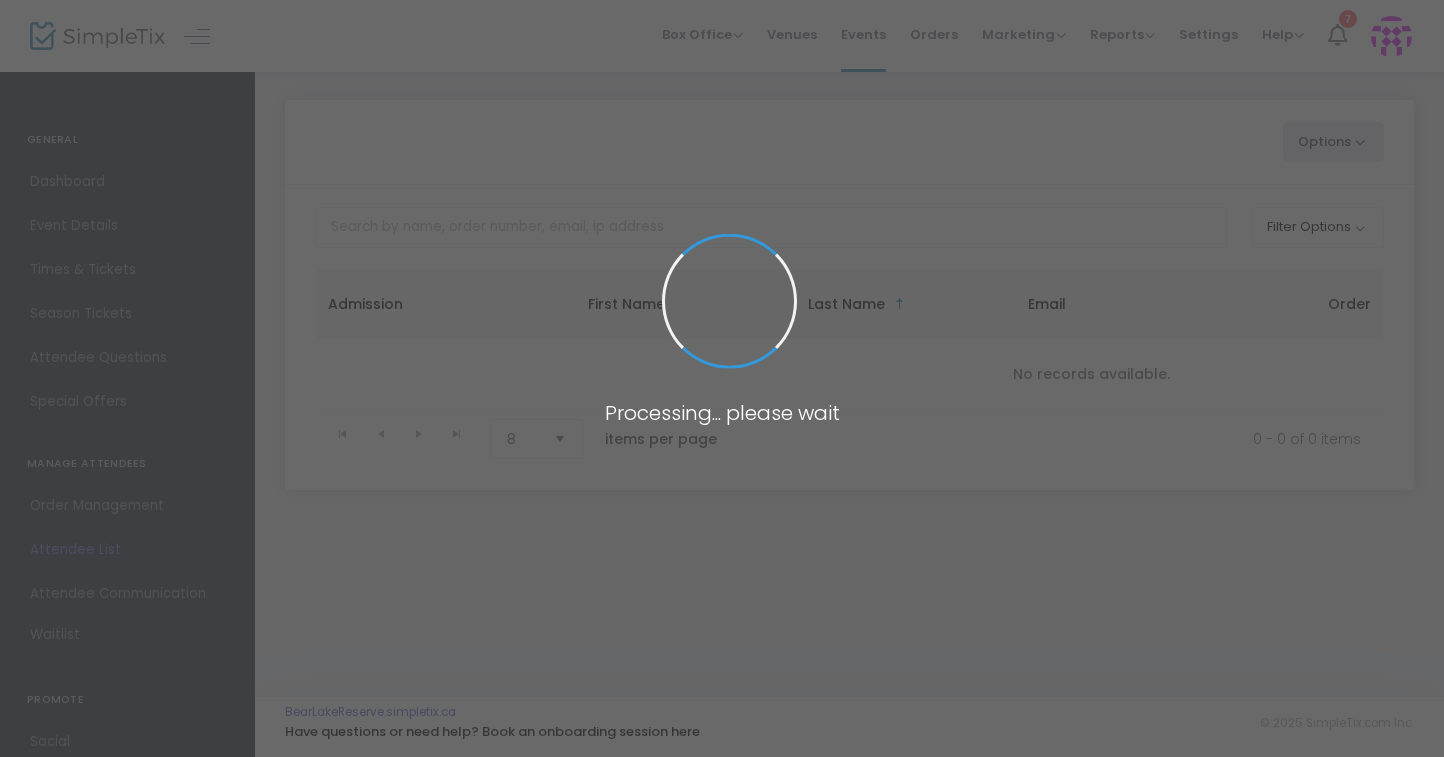 scroll, scrollTop: 0, scrollLeft: 0, axis: both 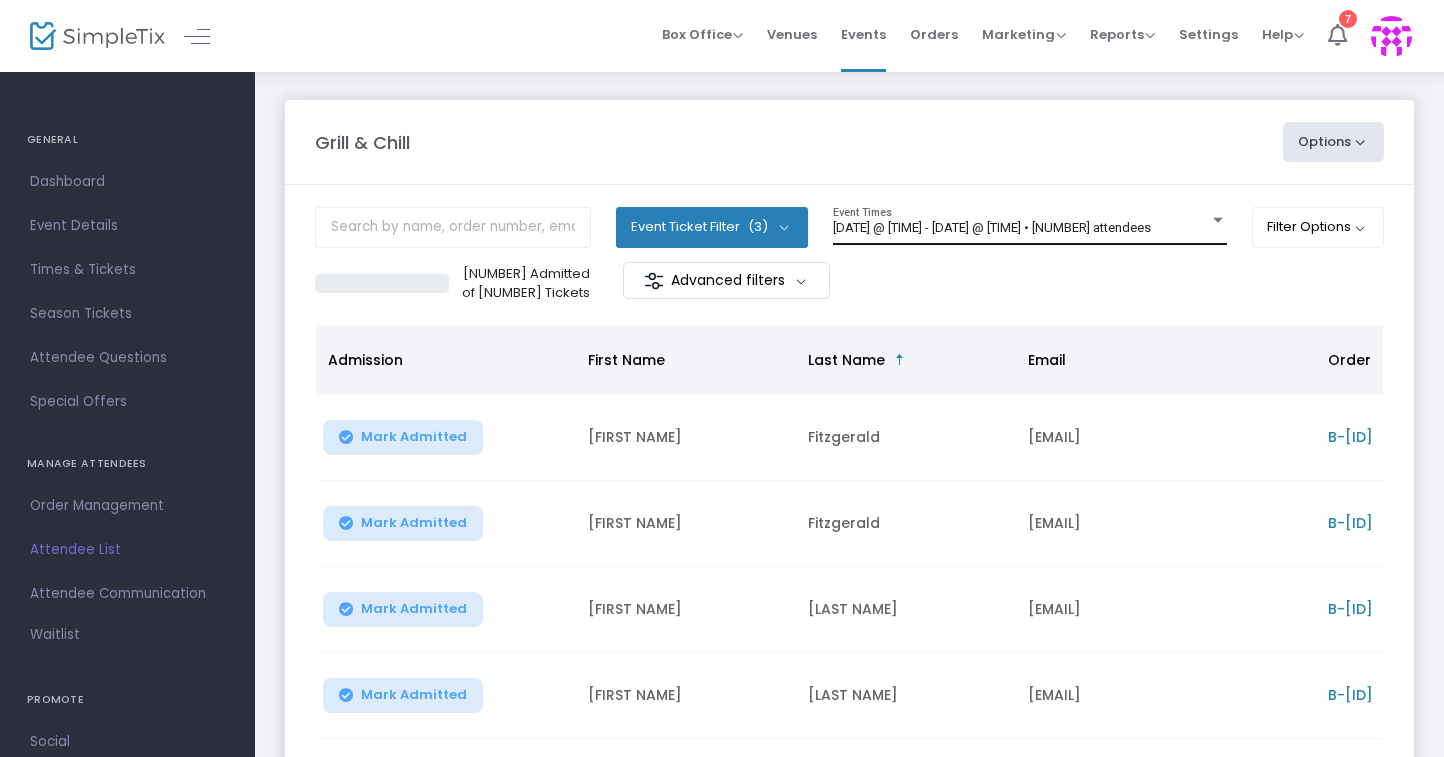 click on "[DATE] @ [TIME] - [DATE] @ [TIME] • [NUMBER] attendees [EVENT]" 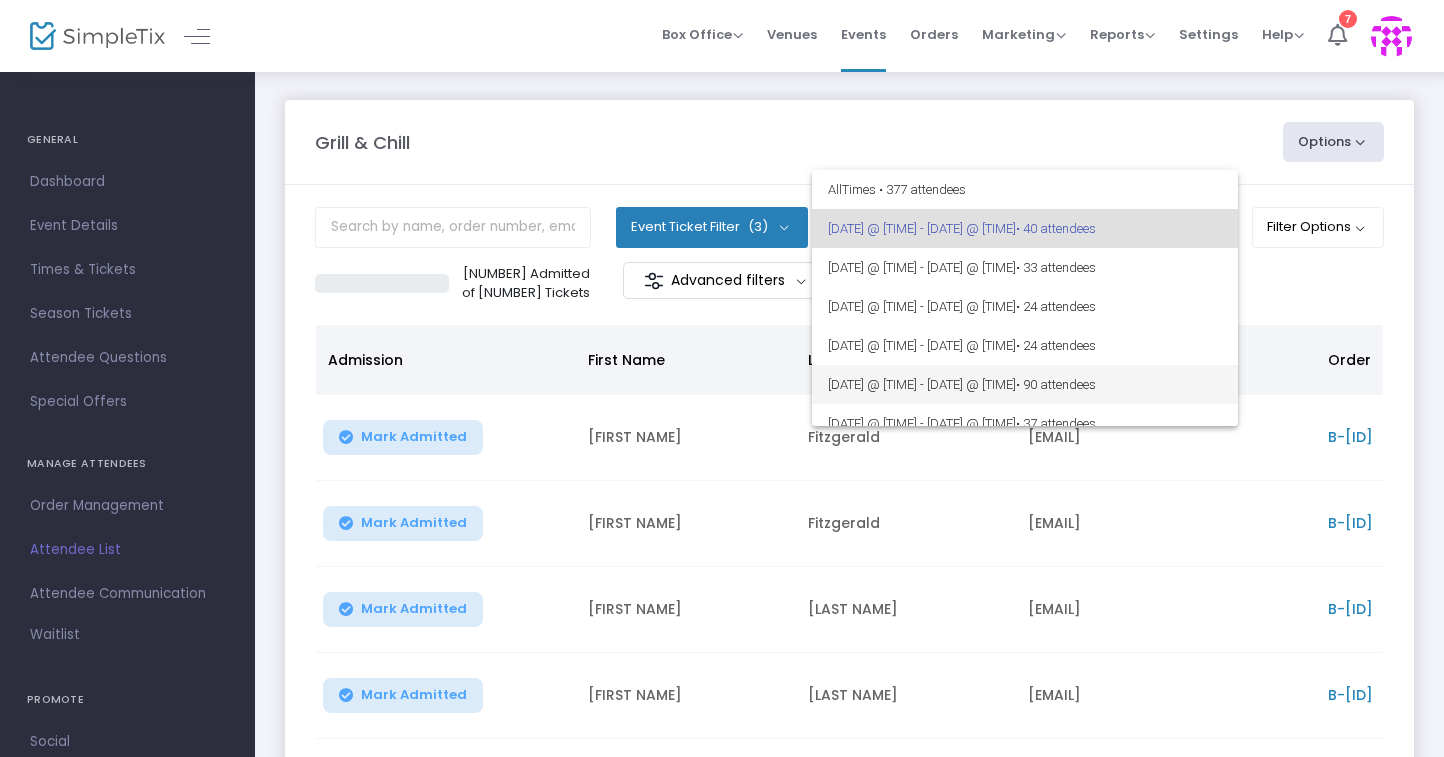 scroll, scrollTop: 290, scrollLeft: 0, axis: vertical 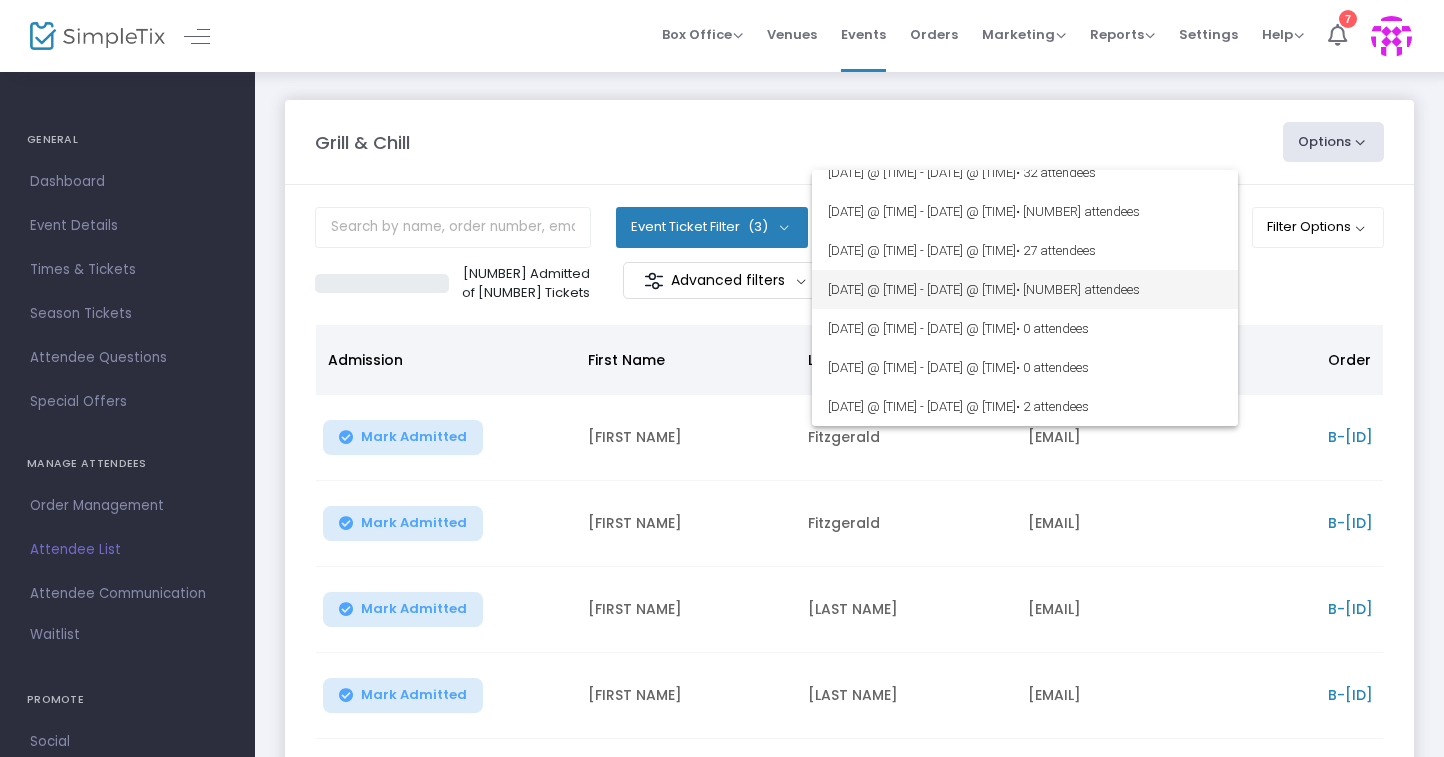 click on "[DATE] @ [TIME] - [DATE] @ [TIME] • [NUMBER] attendees" at bounding box center (1025, 289) 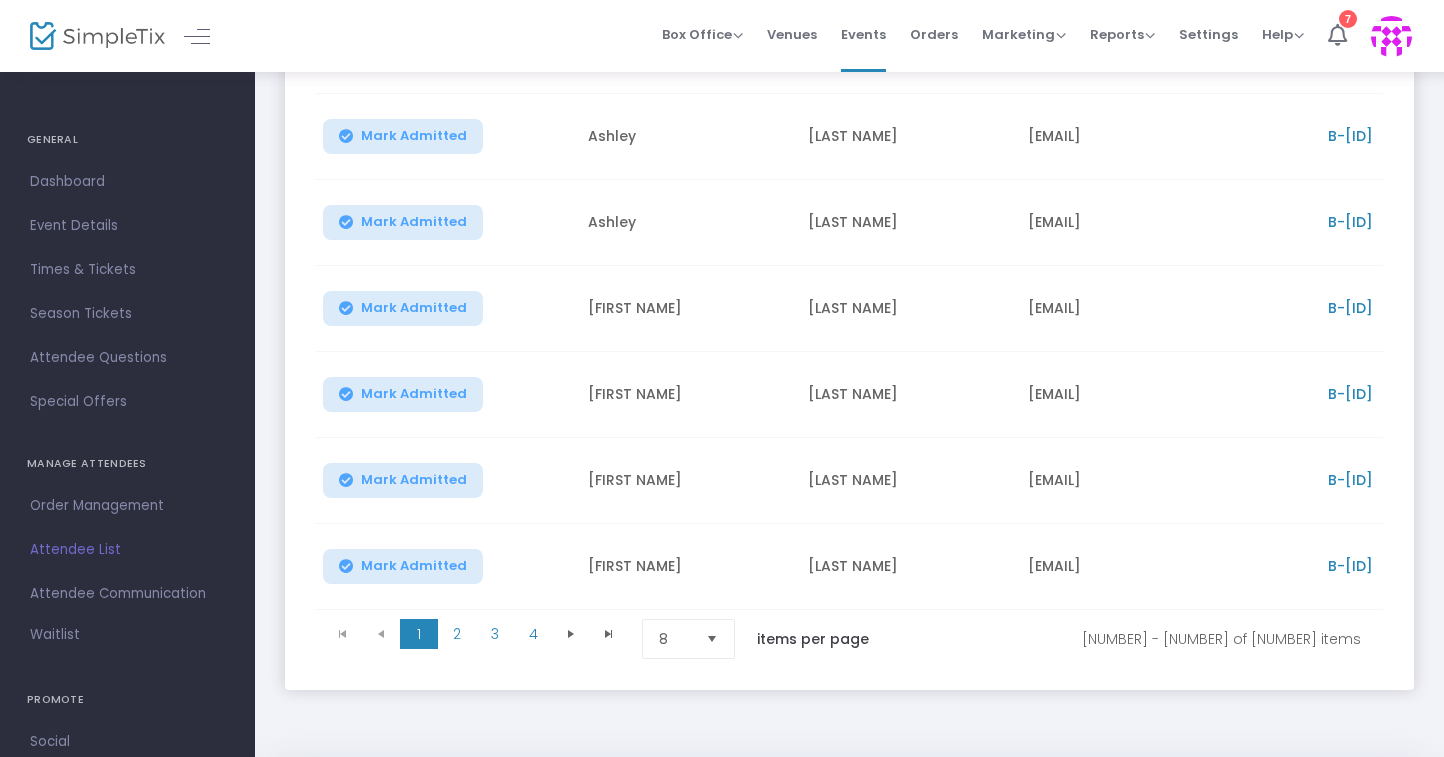 scroll, scrollTop: 550, scrollLeft: 0, axis: vertical 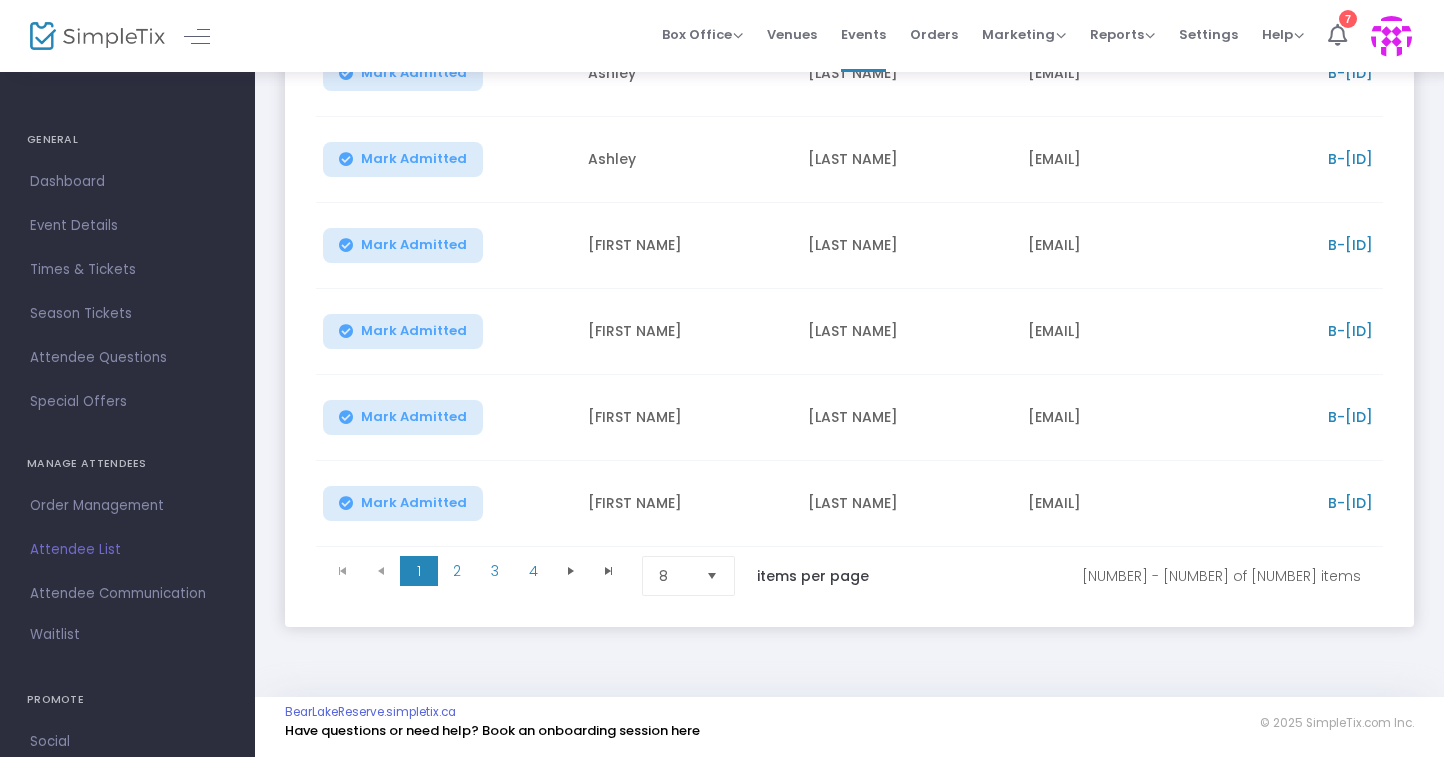 click at bounding box center [712, 576] 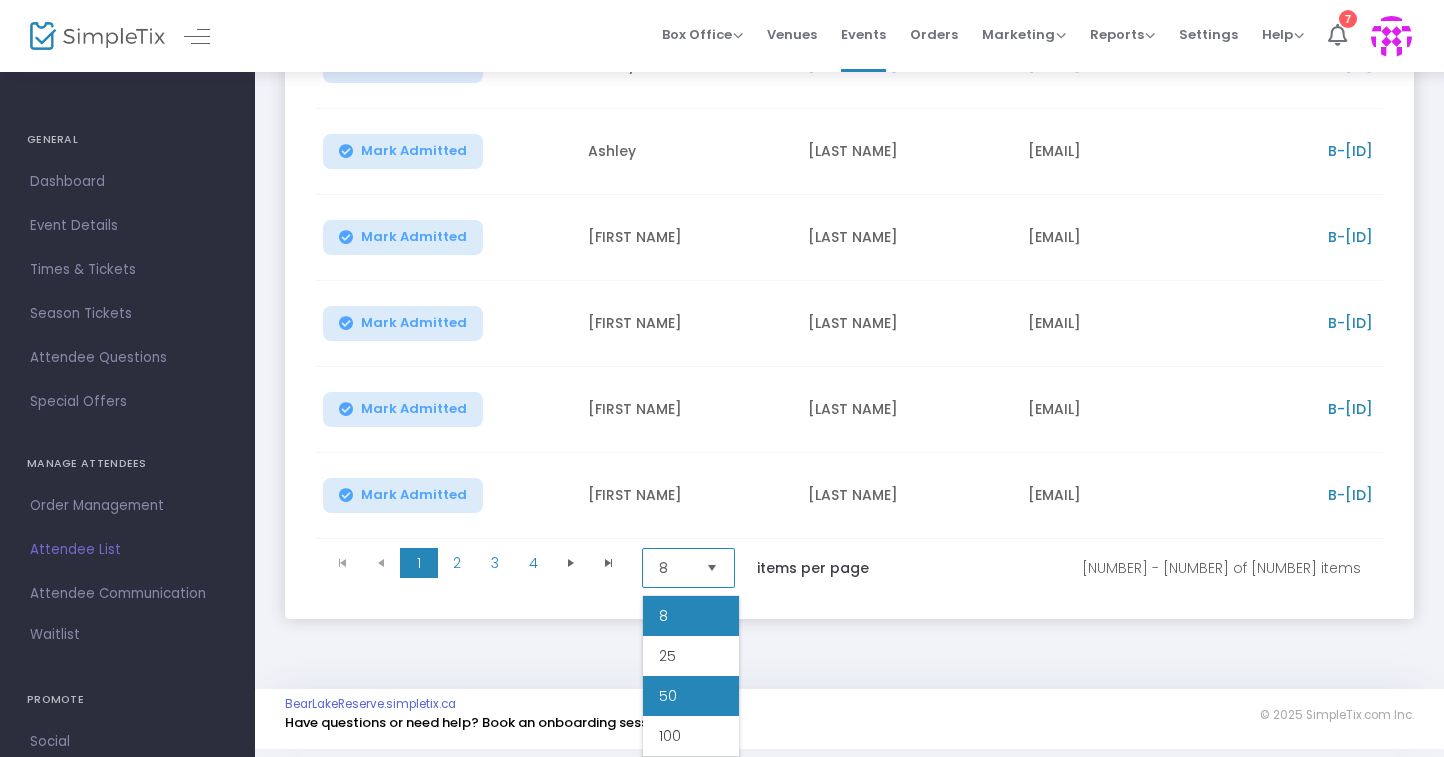 click on "50" at bounding box center (691, 696) 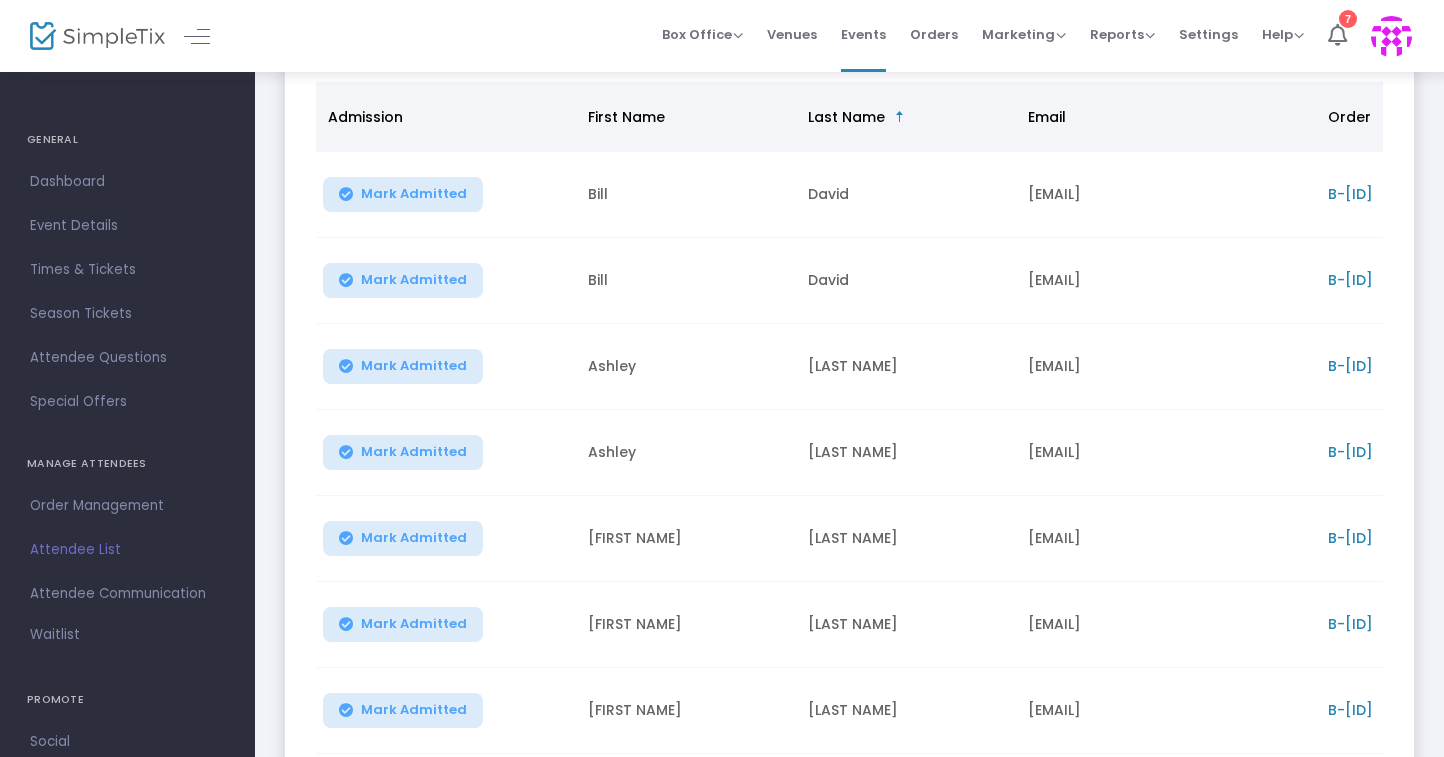 scroll, scrollTop: 0, scrollLeft: 0, axis: both 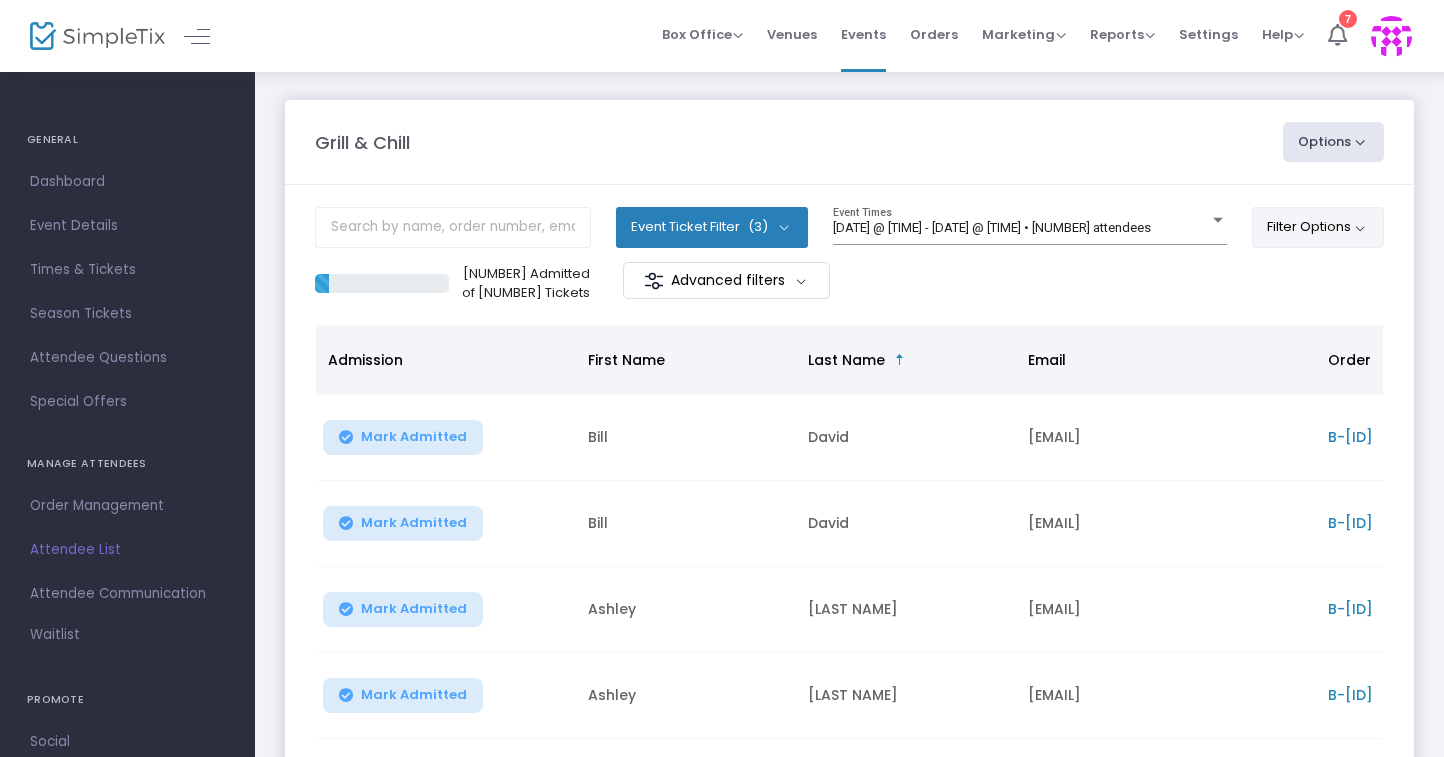 click on "Filter Options" at bounding box center (1318, 227) 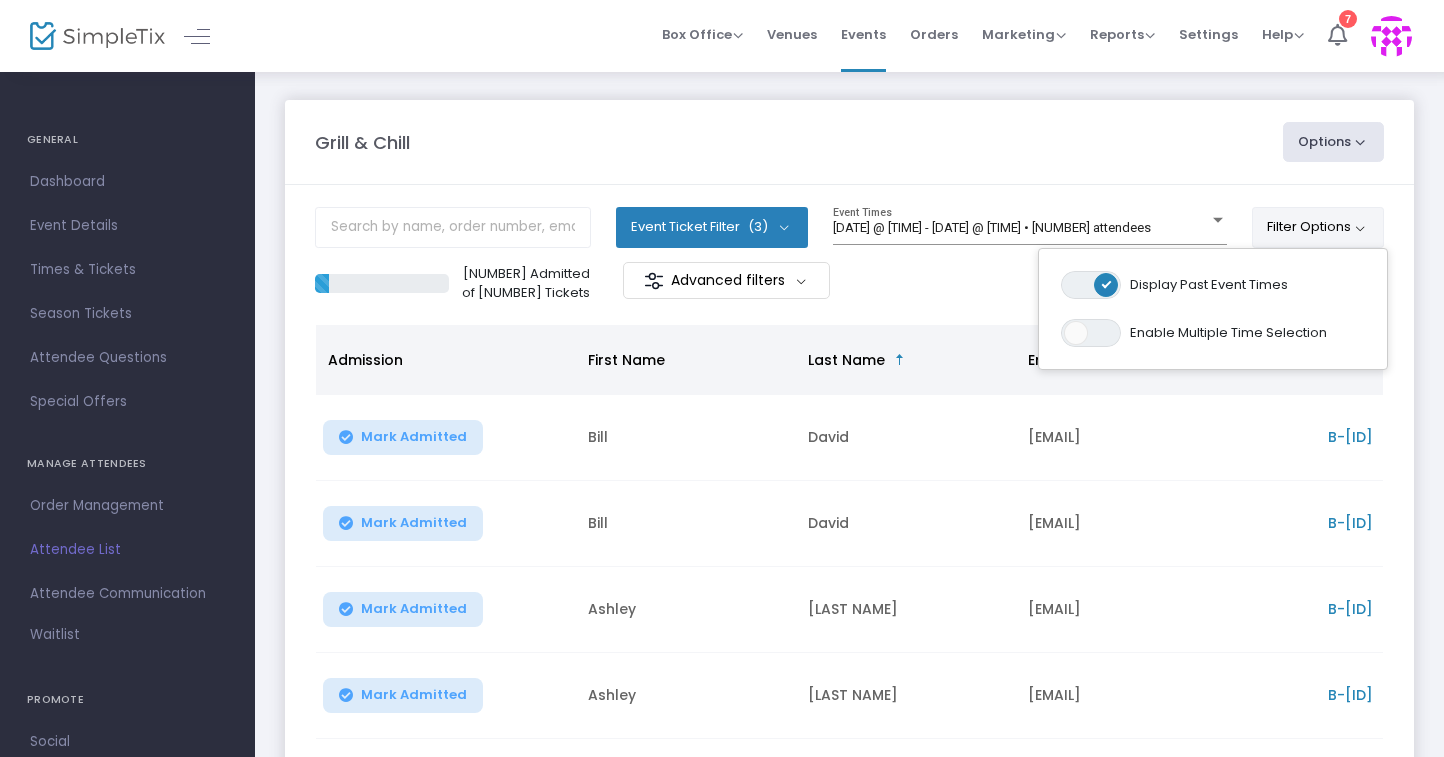 click on "Filter Options" at bounding box center (1318, 227) 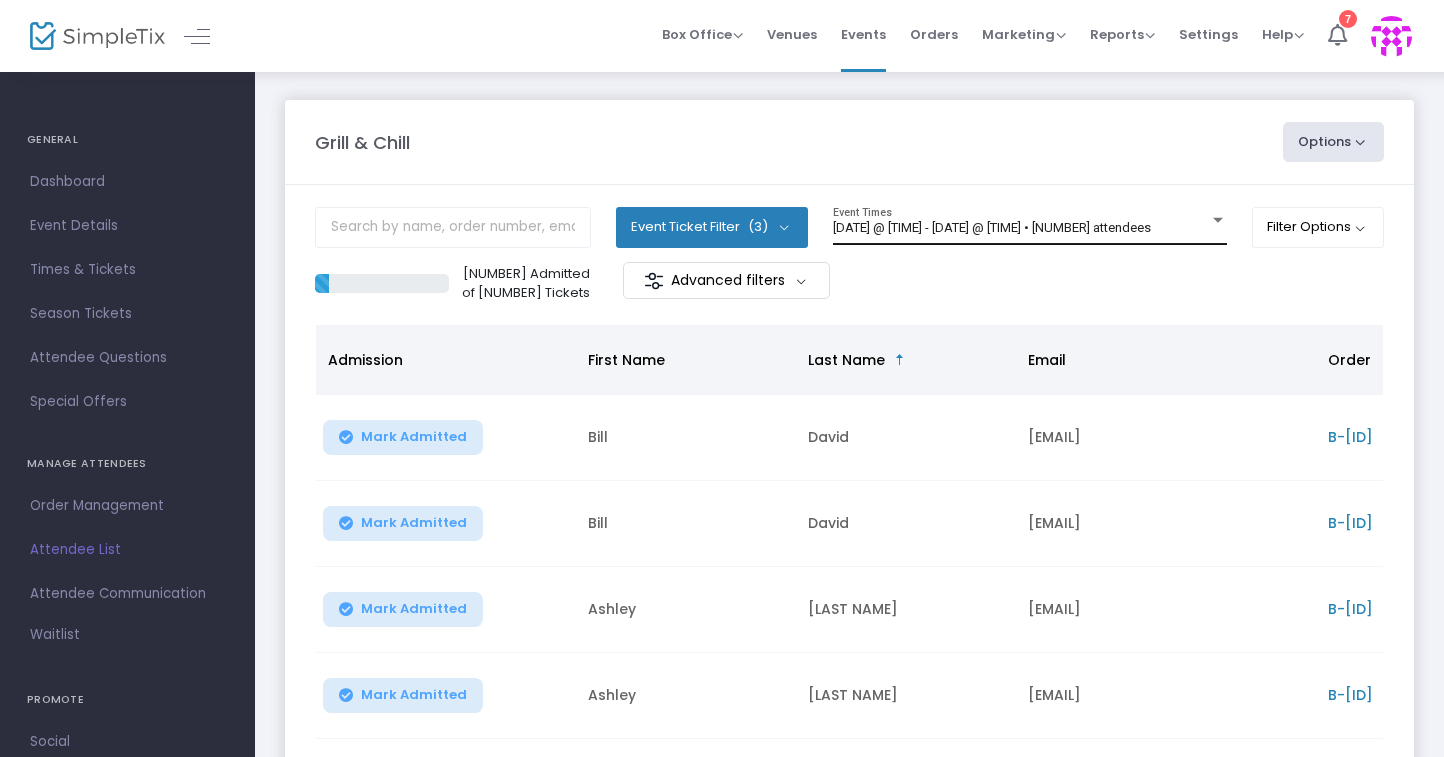 click on "[DATE] @ [TIME] - [DATE] @ [TIME] • [NUMBER] attendees" at bounding box center (992, 227) 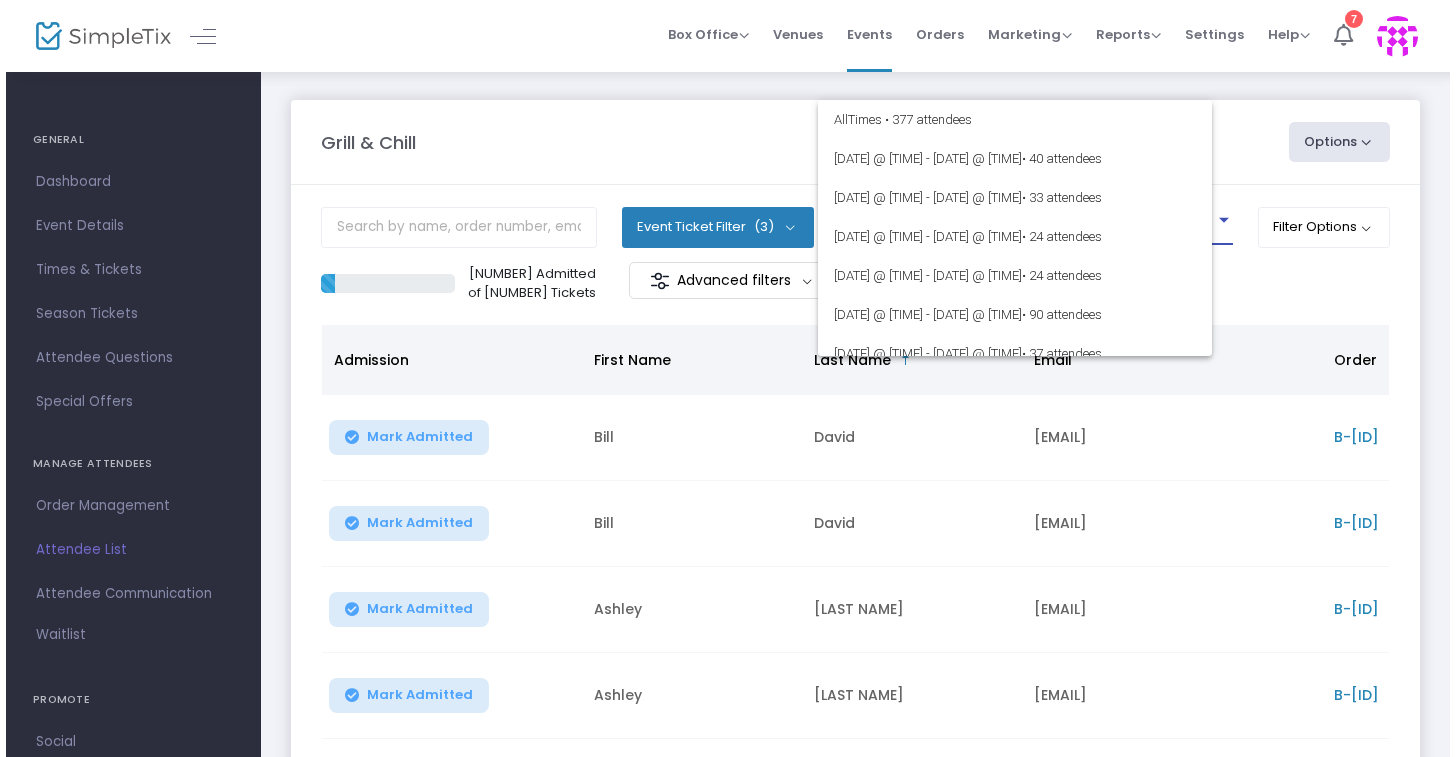 scroll, scrollTop: 281, scrollLeft: 0, axis: vertical 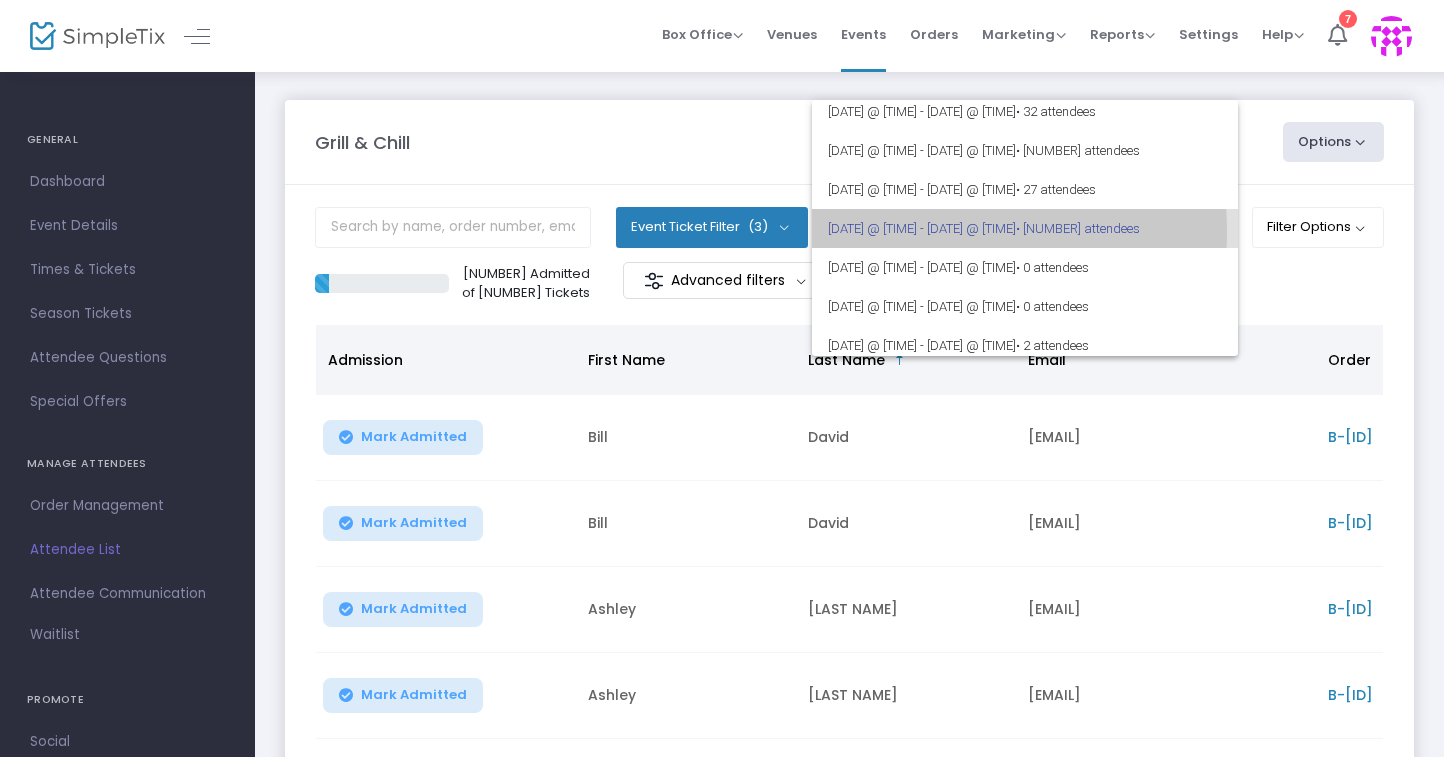 click on "[DATE] @ [TIME] - [DATE] @ [TIME] • [NUMBER] attendees" at bounding box center (1025, 228) 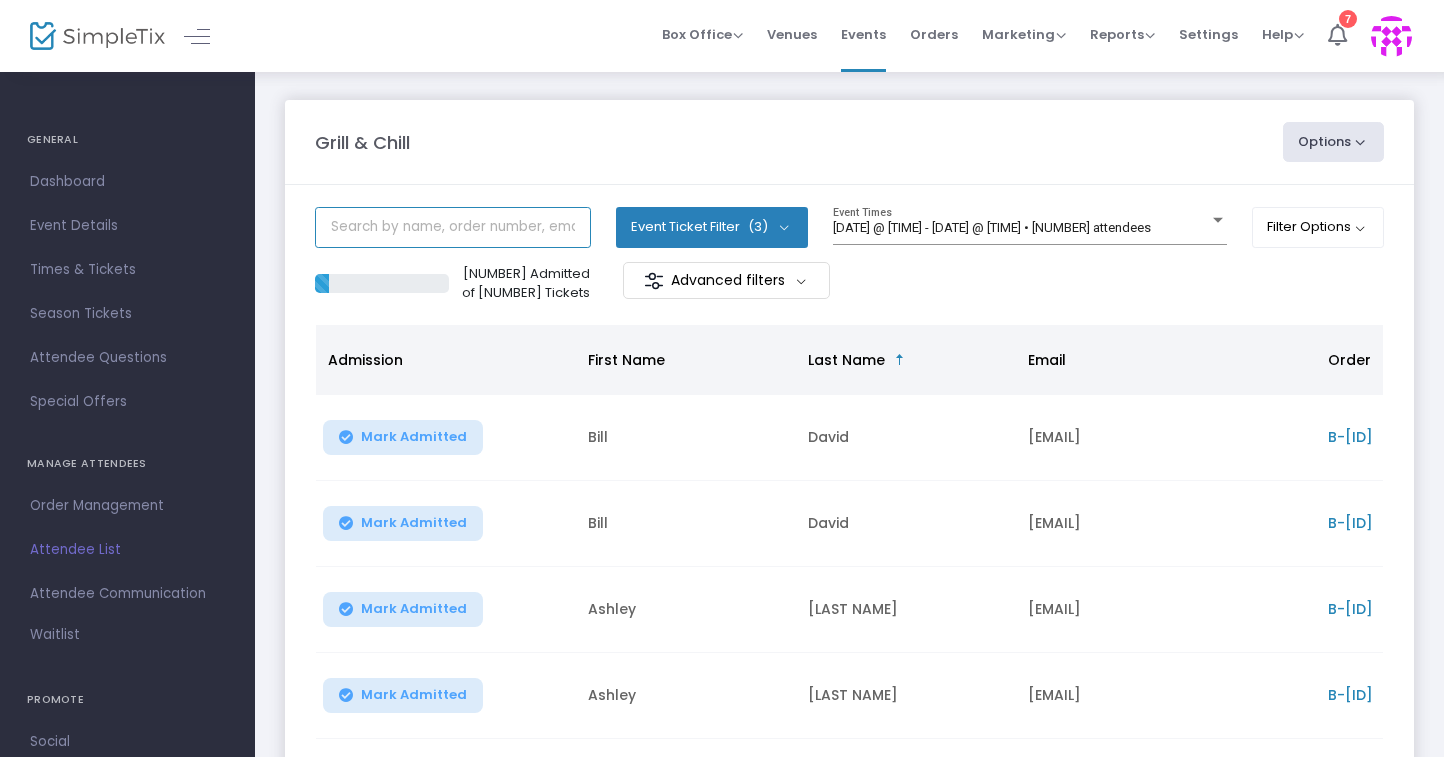 click 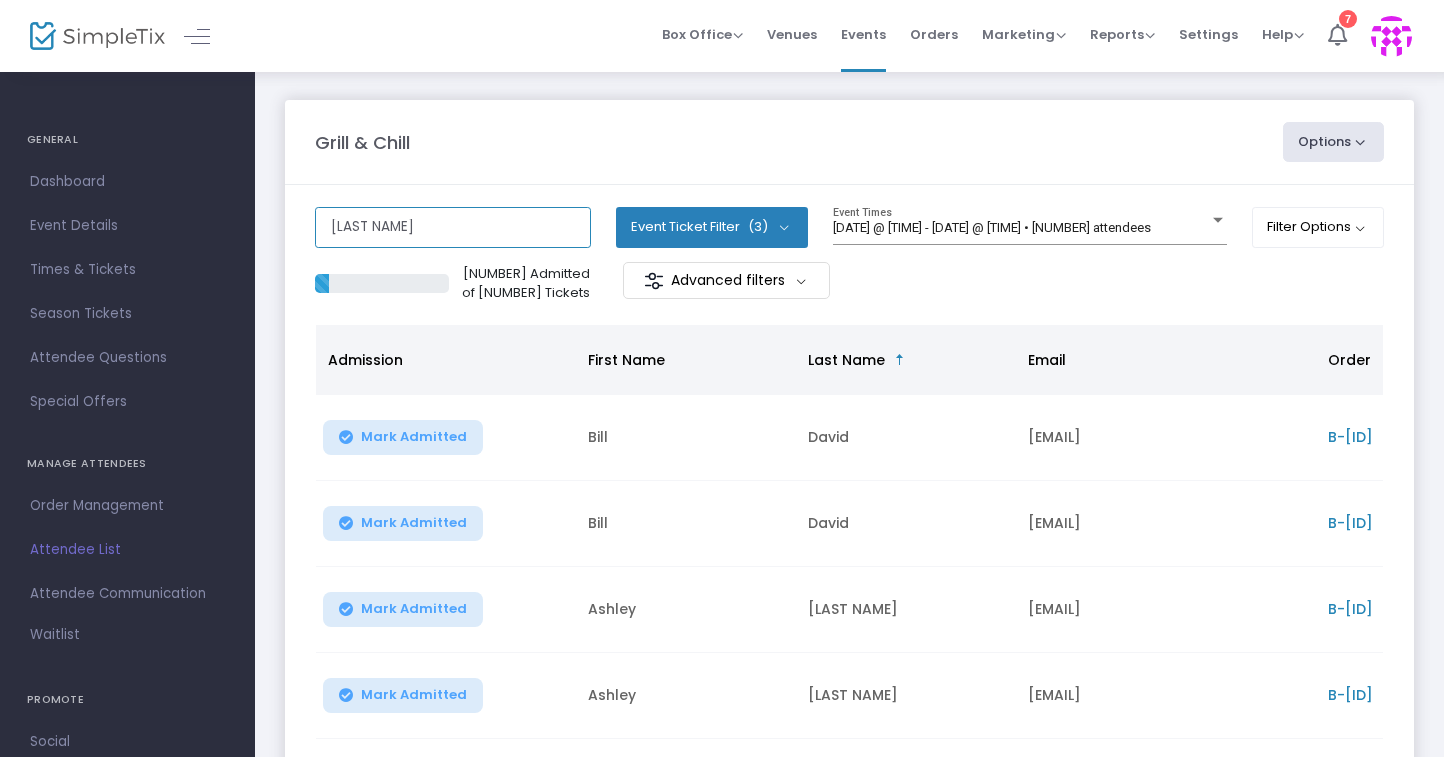 type on "[LAST NAME]" 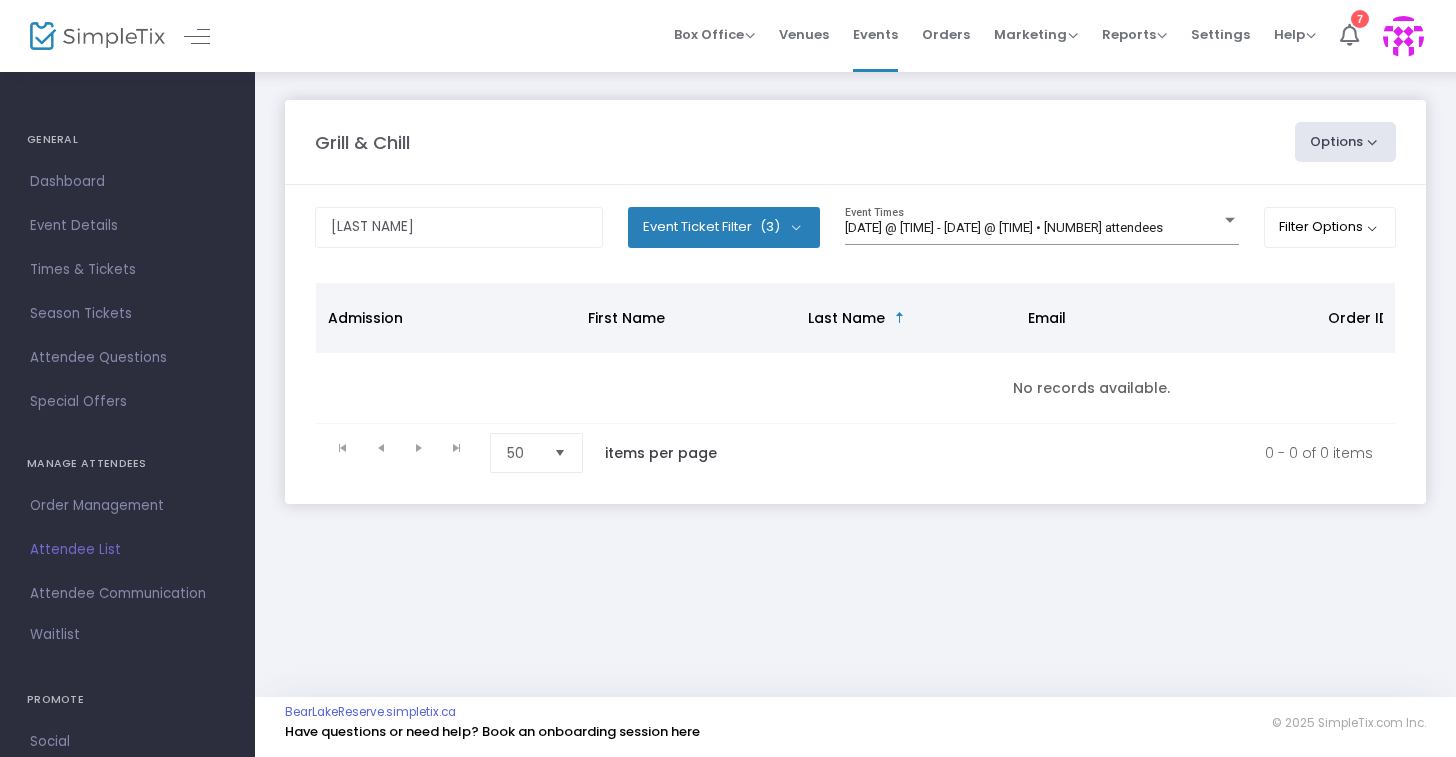 click on "Event Ticket Filter  (3)" at bounding box center (724, 227) 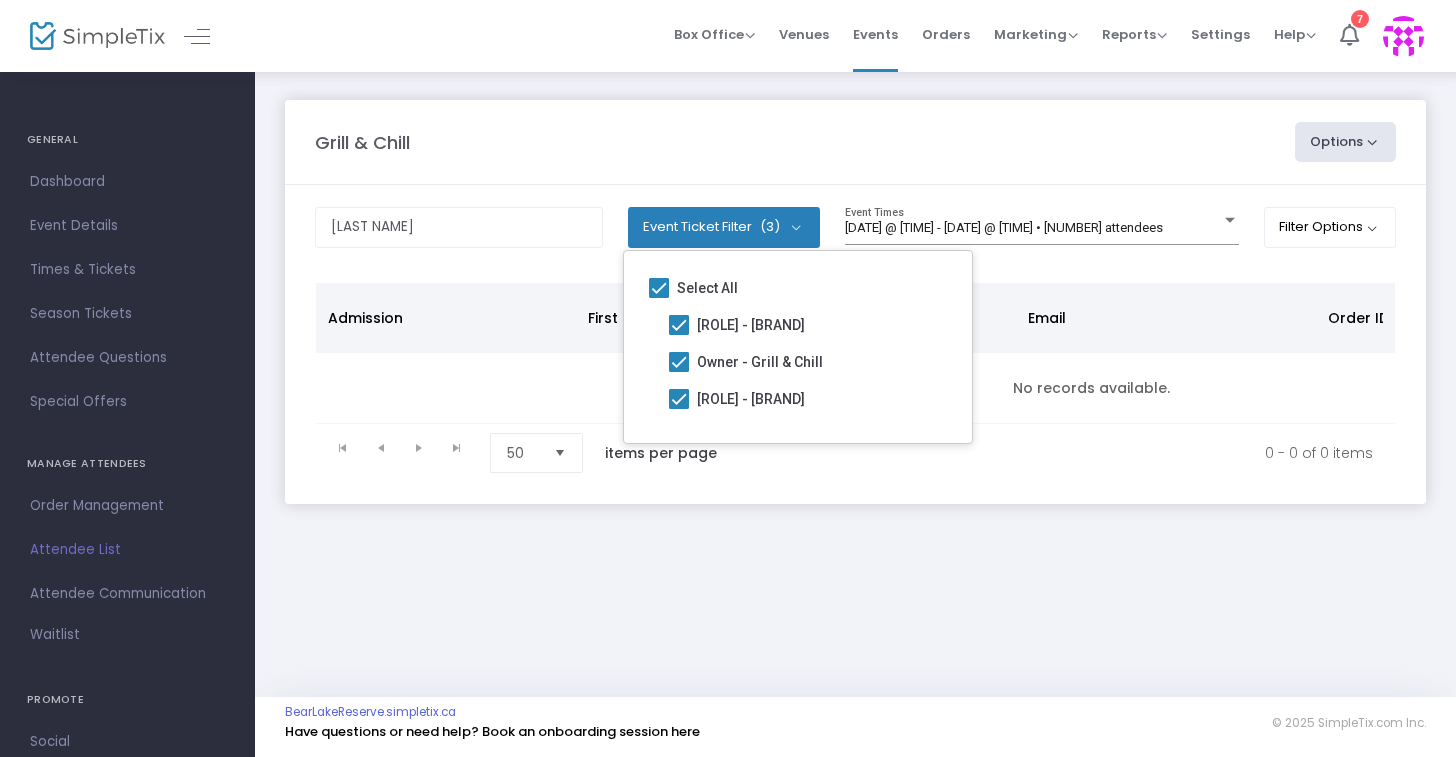 click on "Event Ticket Filter  (3)" at bounding box center (724, 227) 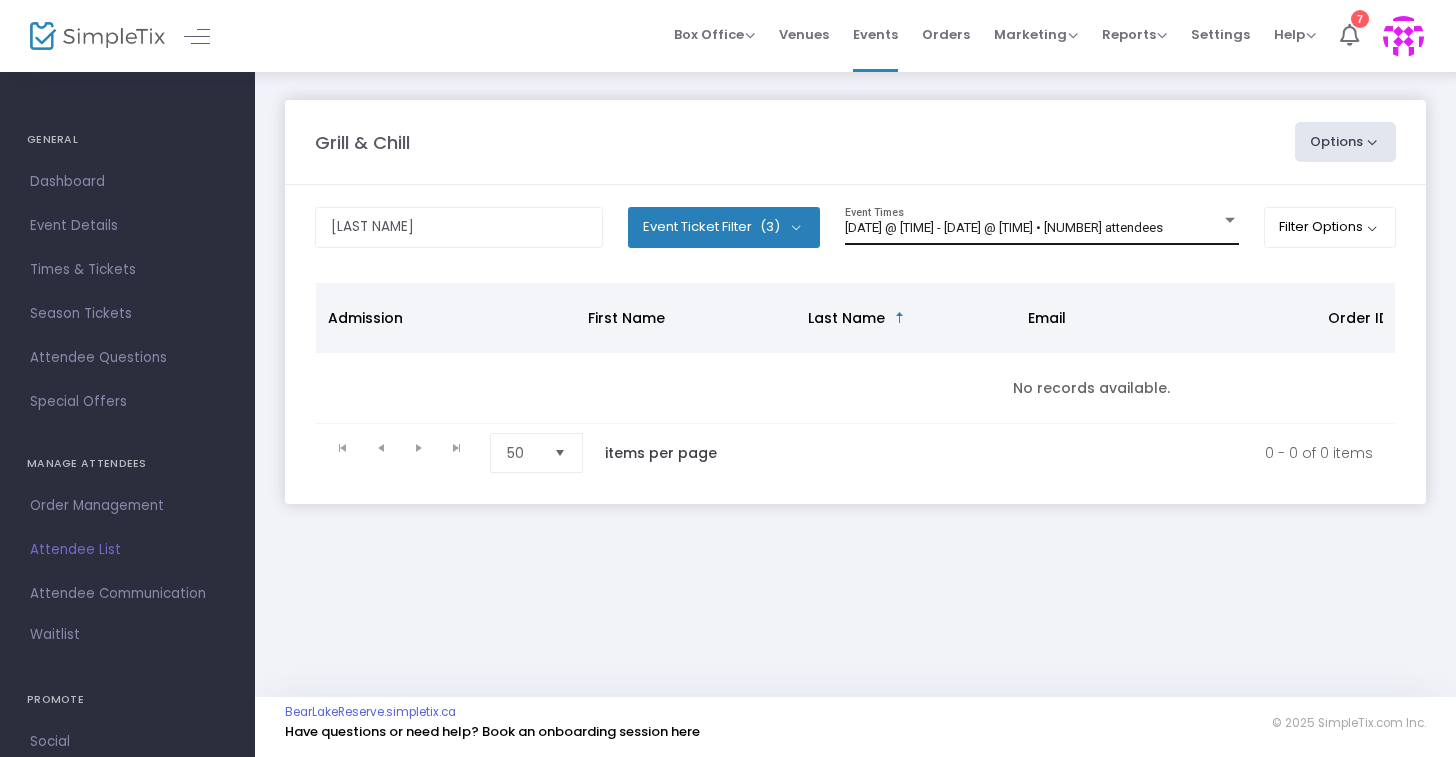 click on "[DATE] @ [TIME] - [DATE] @ [TIME] • [NUMBER] attendees [EVENT]" 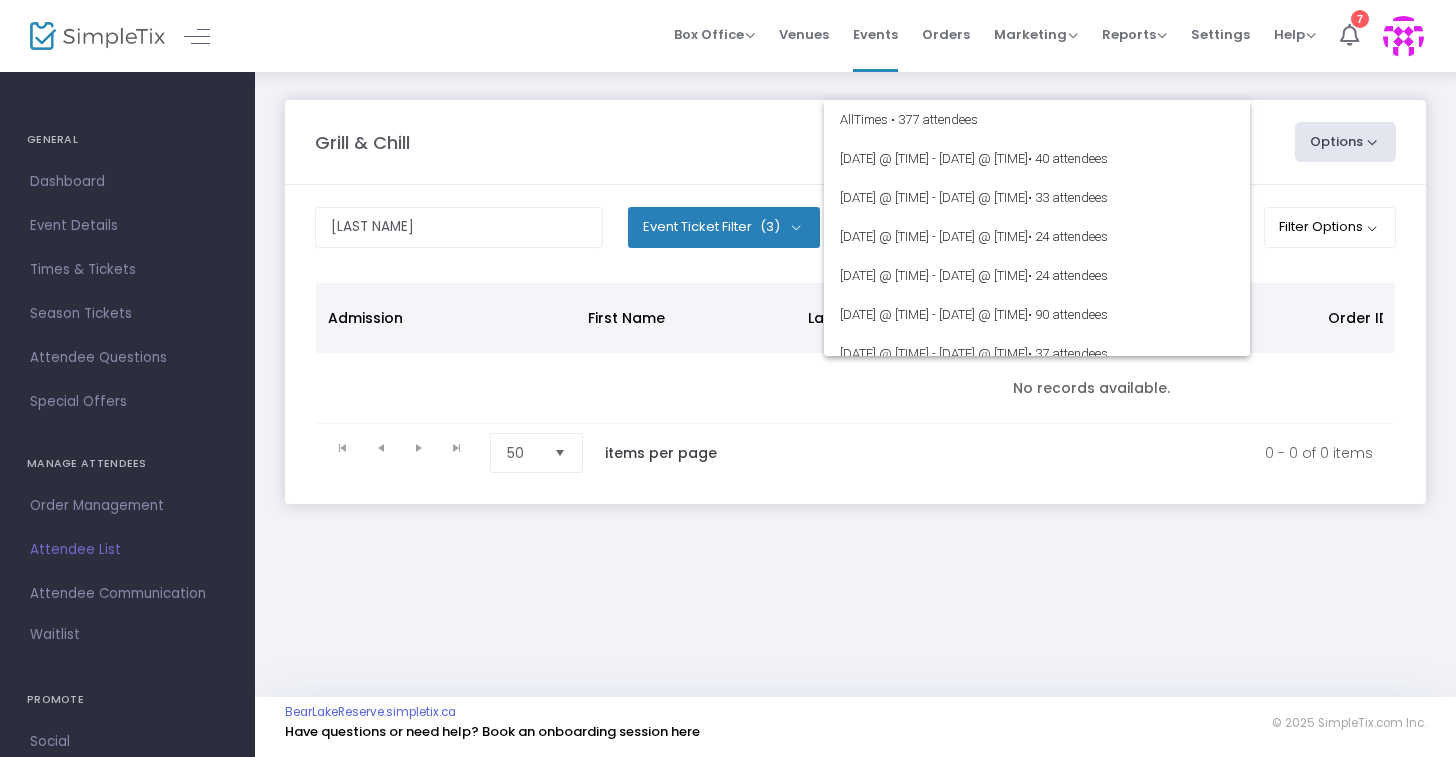 scroll, scrollTop: 281, scrollLeft: 0, axis: vertical 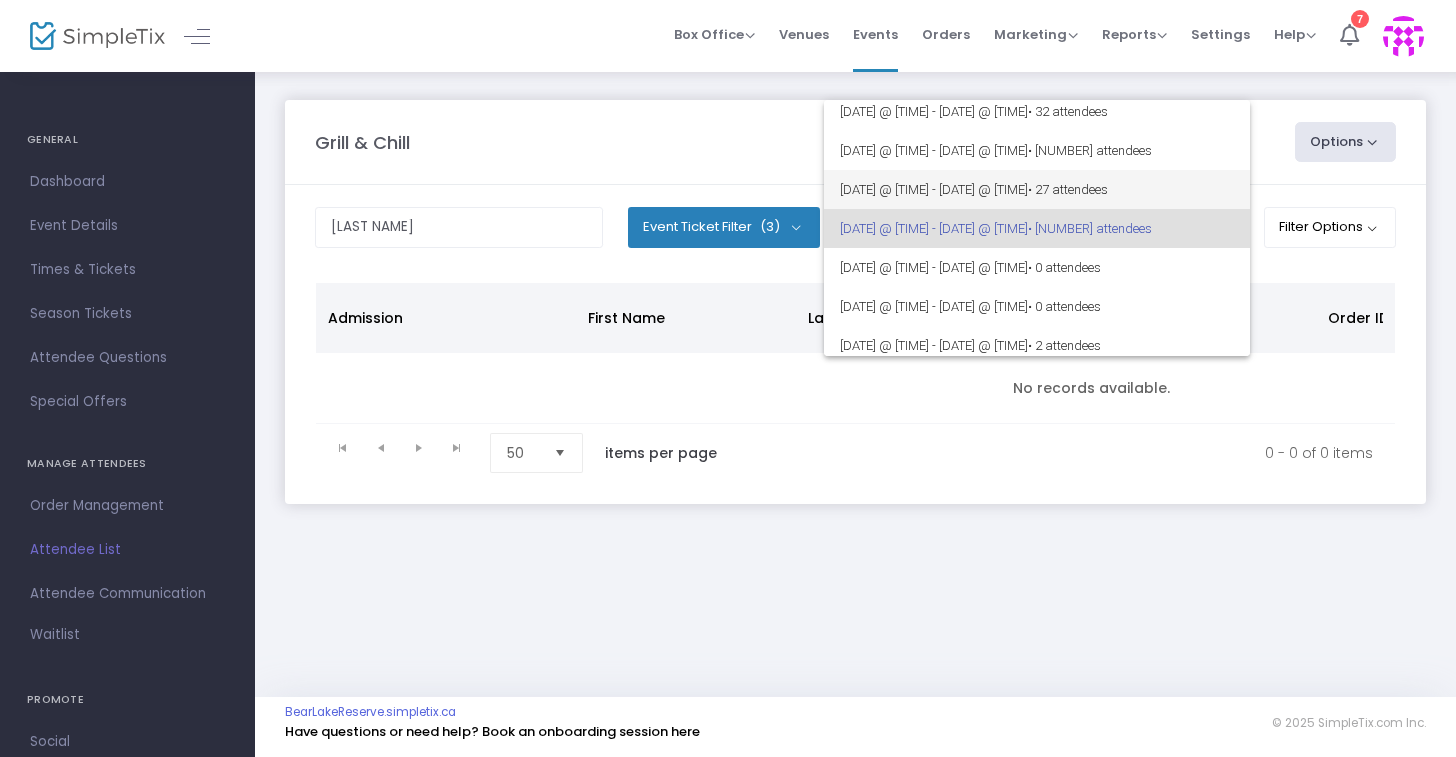 click on "[DATE] @ [TIME] - [DATE] @ [TIME] • [NUMBER] attendees" at bounding box center [1037, 189] 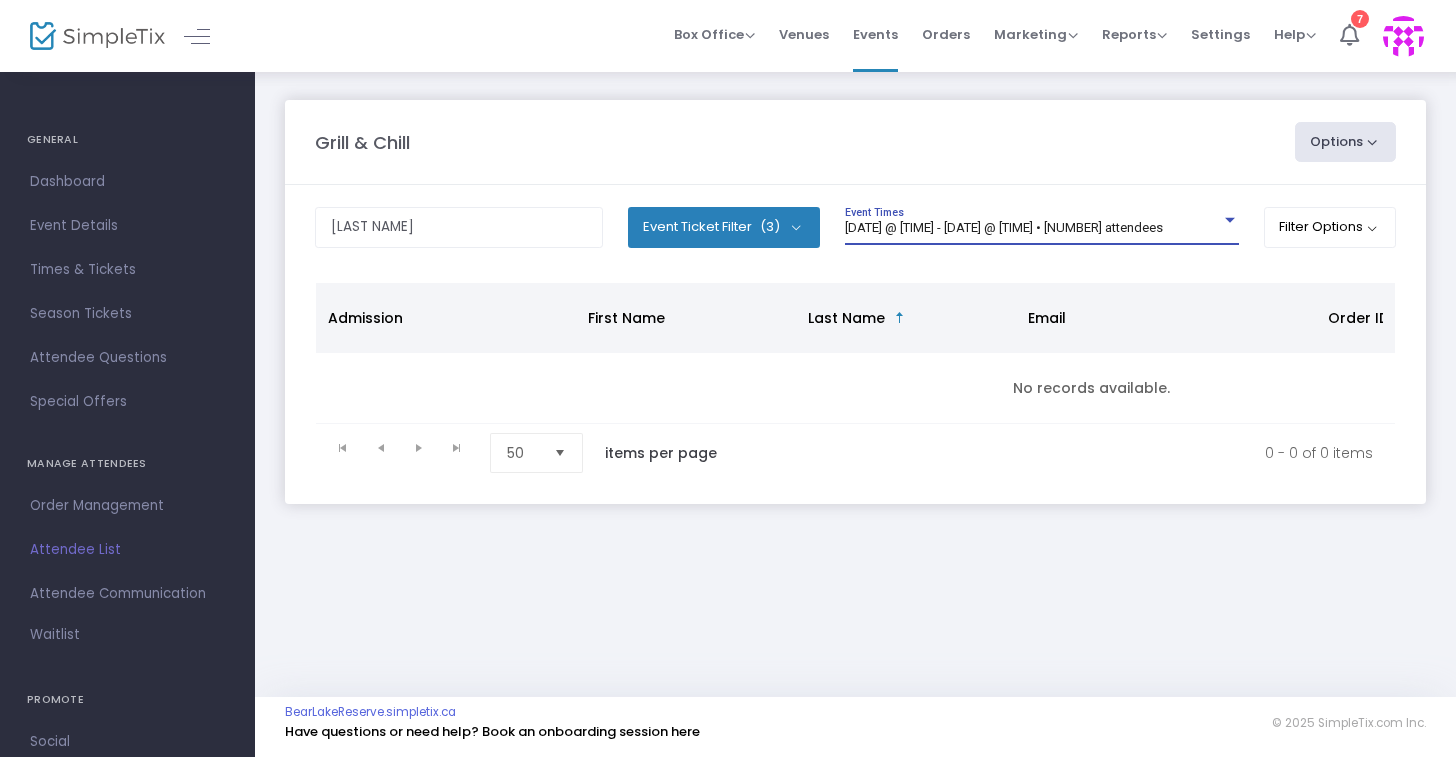 click on "[DATE] @ [TIME] - [DATE] @ [TIME] • [NUMBER] attendees" at bounding box center (1004, 227) 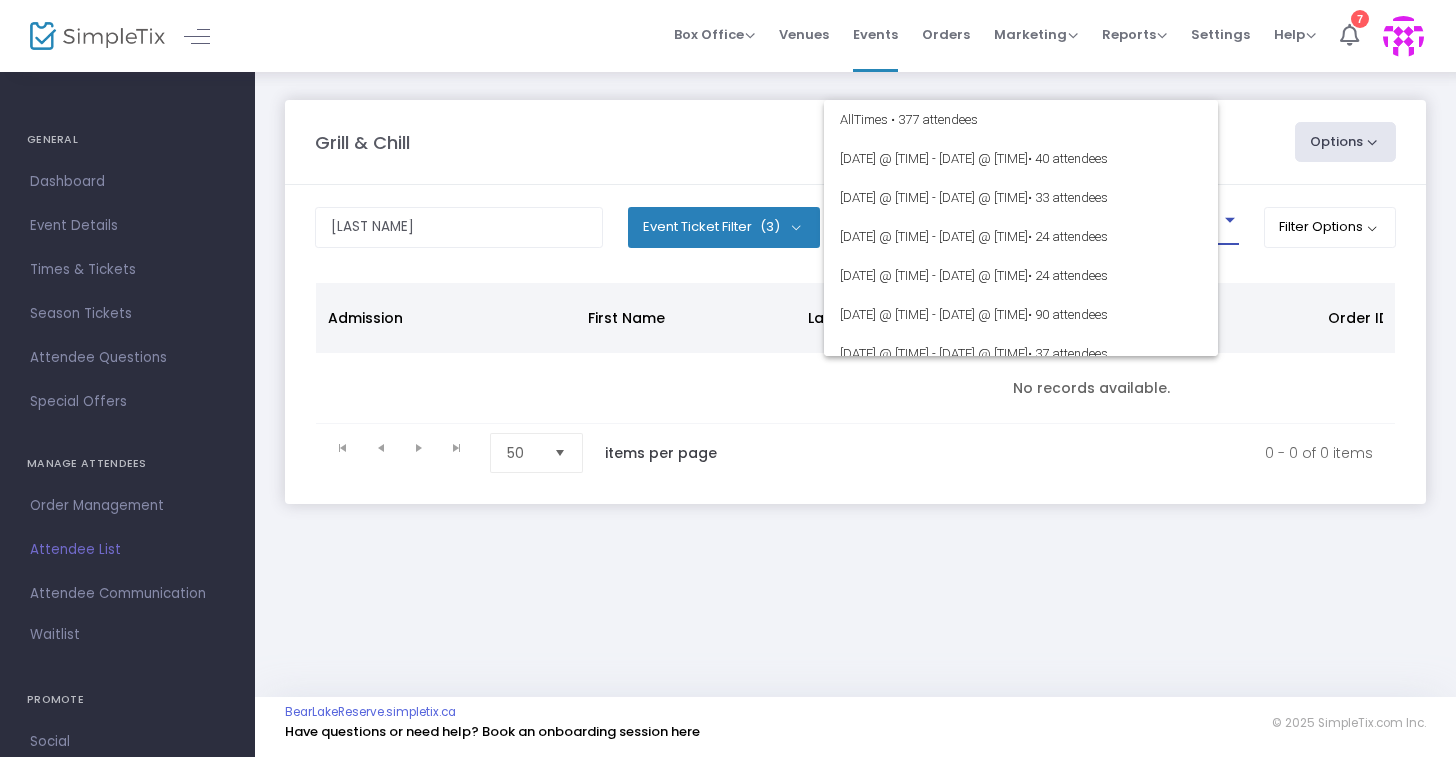 scroll, scrollTop: 242, scrollLeft: 0, axis: vertical 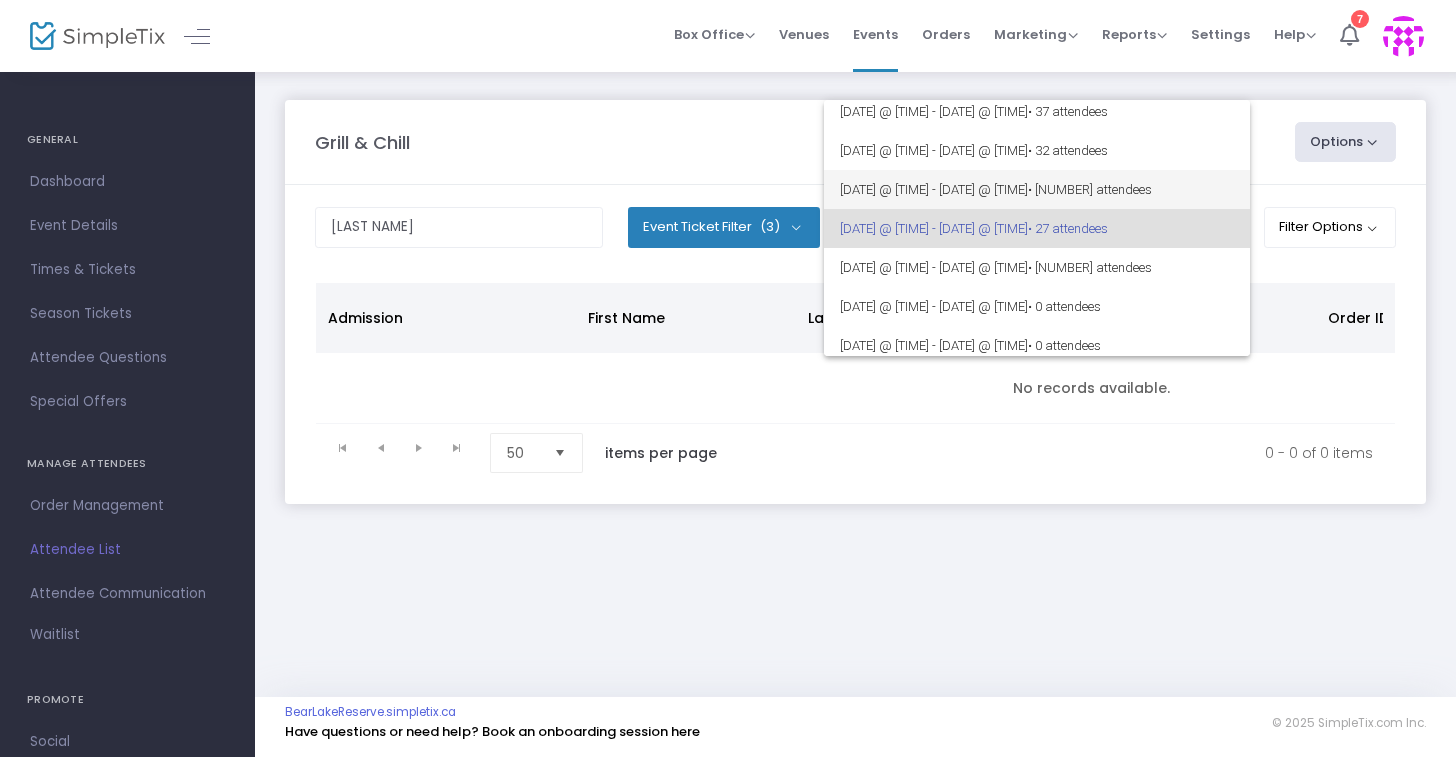 click on "[DATE] @ [TIME] - [DATE] @ [TIME] • [NUMBER] attendees" at bounding box center [1037, 189] 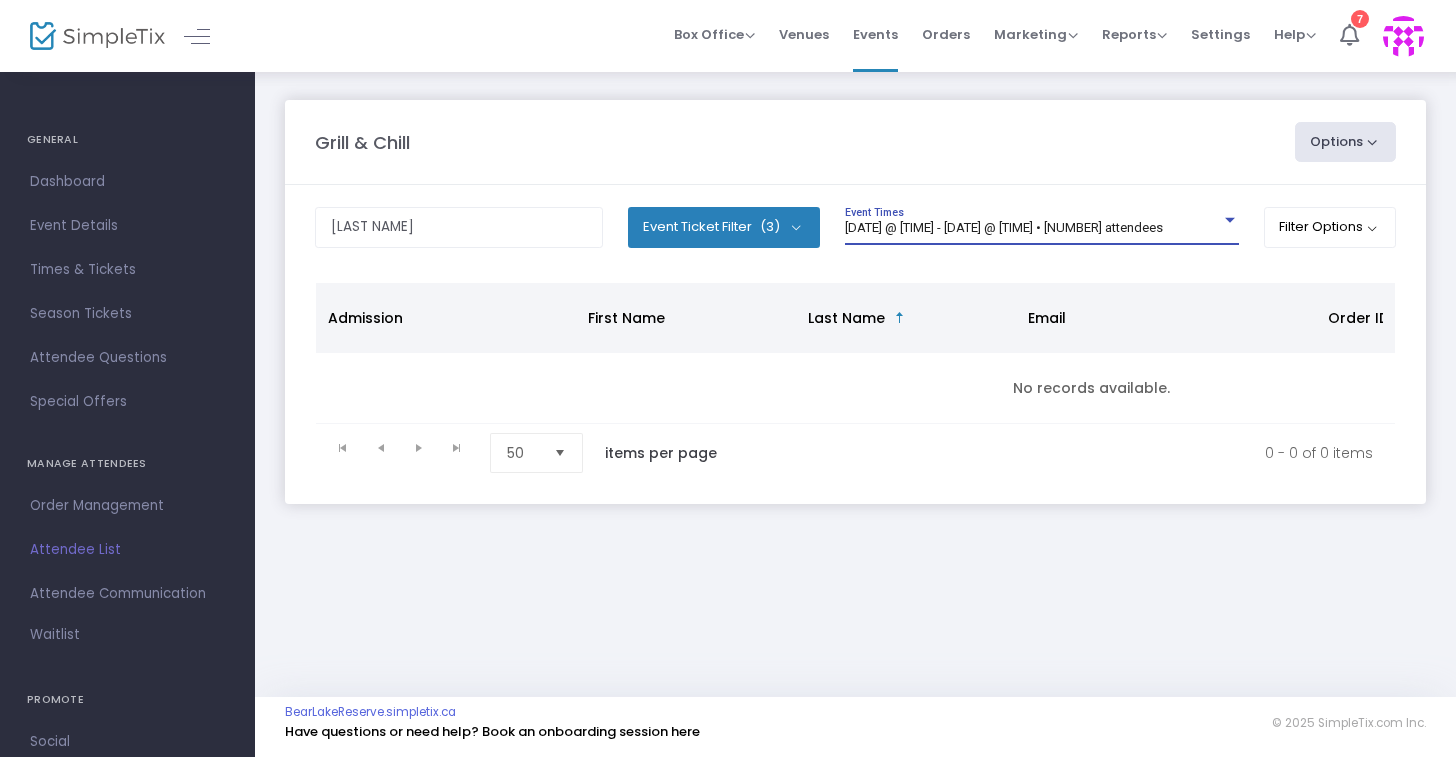 click on "[DATE] @ [TIME] - [DATE] @ [TIME] • [NUMBER] attendees" at bounding box center [1004, 227] 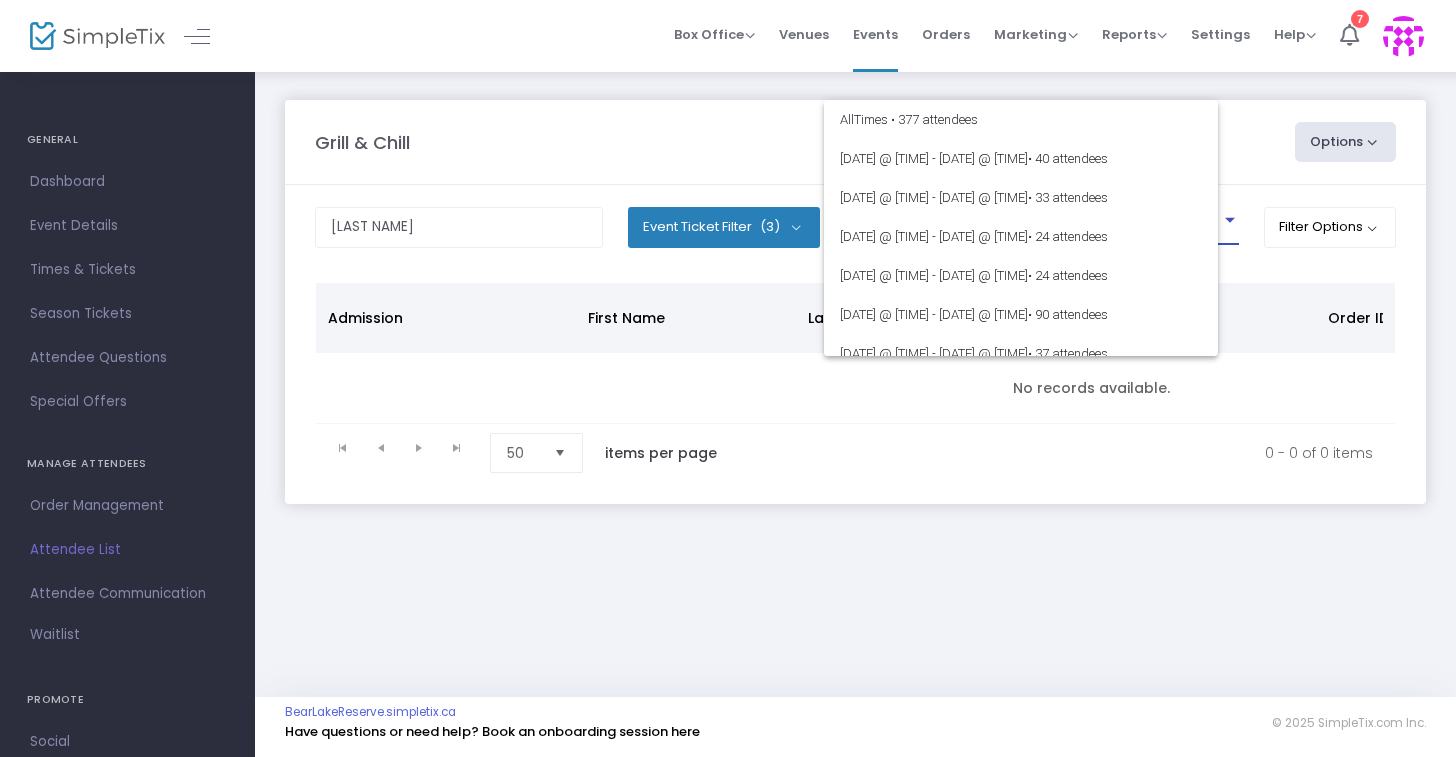 scroll, scrollTop: 203, scrollLeft: 0, axis: vertical 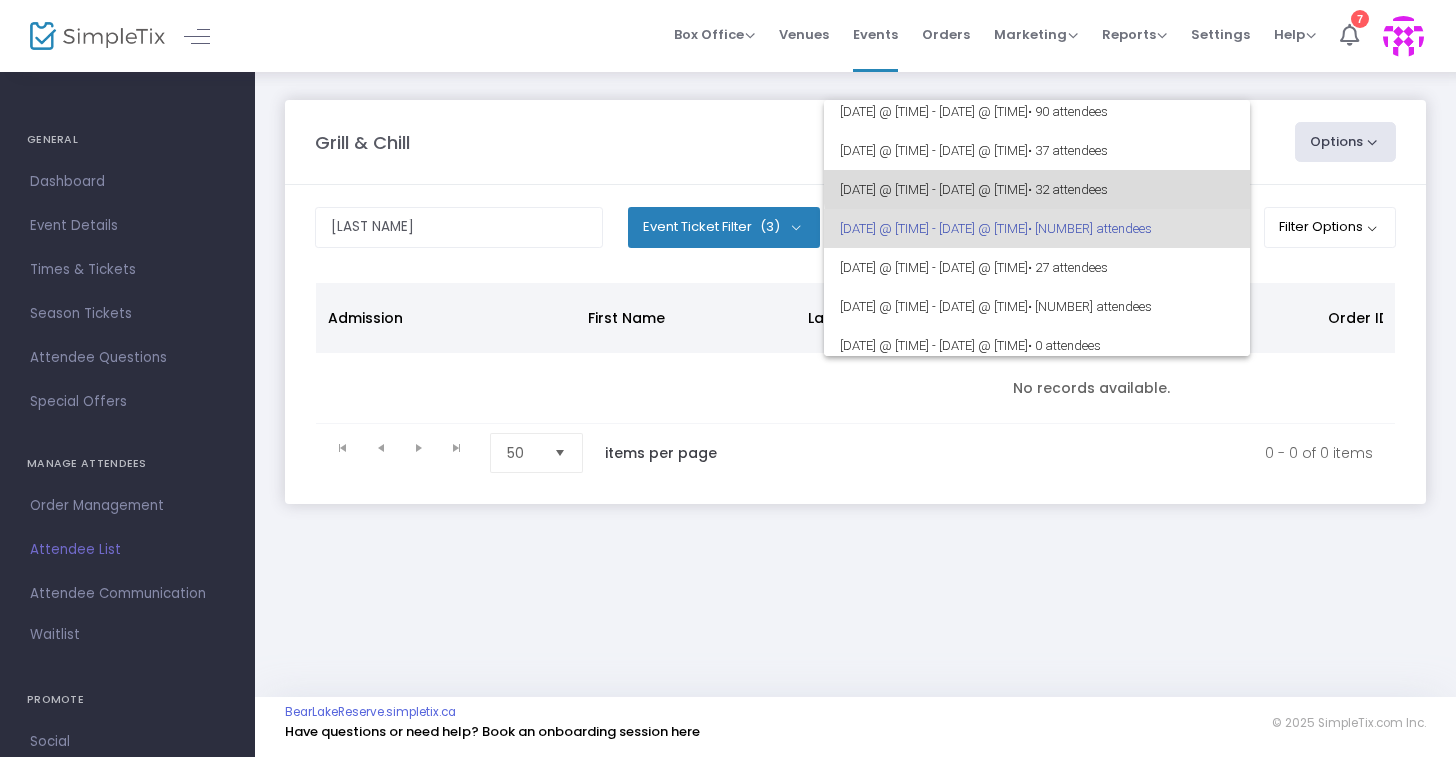 click on "[DATE] @ [TIME] - [DATE] @ [TIME] • [NUMBER] attendees" at bounding box center (1037, 189) 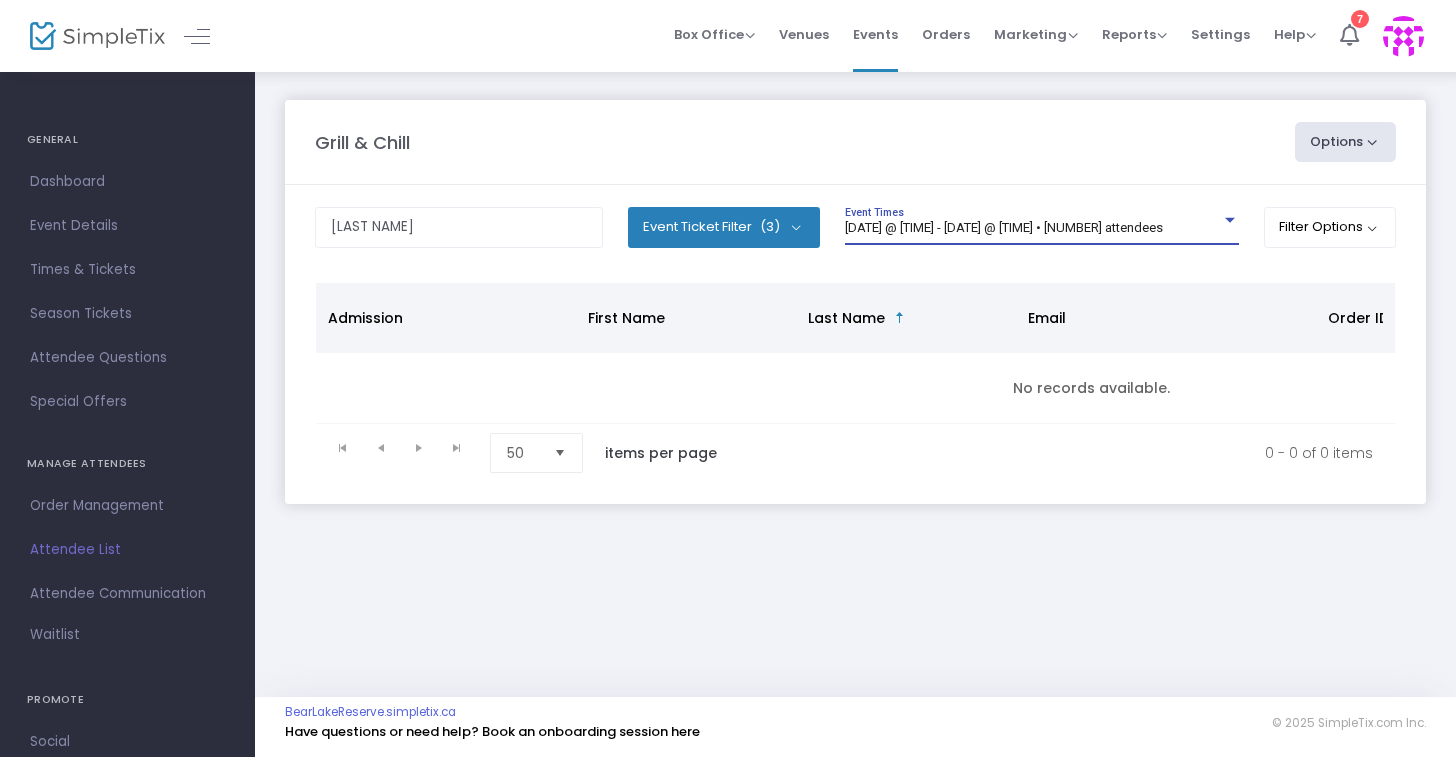 click on "[DATE] @ [TIME] - [DATE] @ [TIME] • [NUMBER] attendees" at bounding box center [1004, 227] 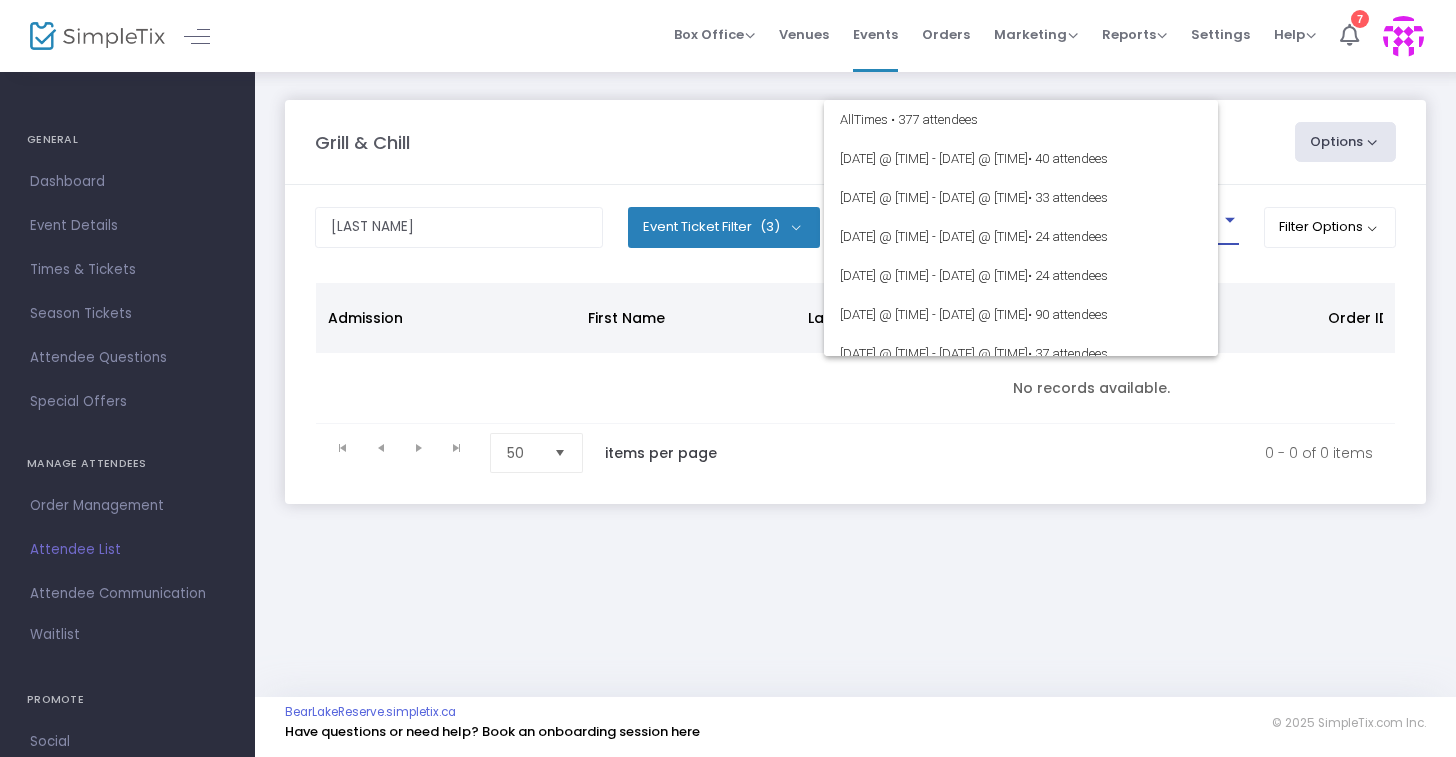 scroll, scrollTop: 164, scrollLeft: 0, axis: vertical 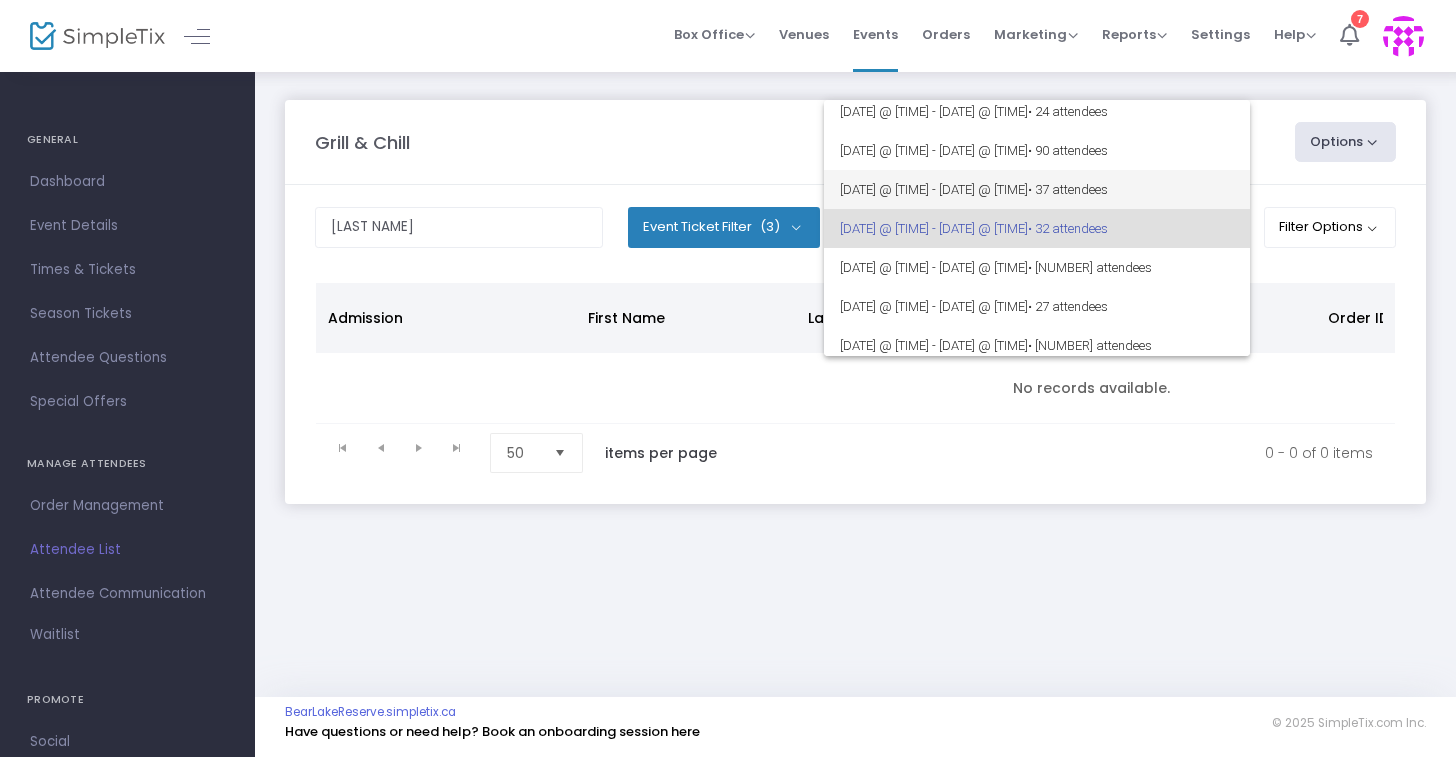 click on "[DATE] @ [TIME] - [DATE] @ [TIME] • [NUMBER] attendees" at bounding box center [1037, 189] 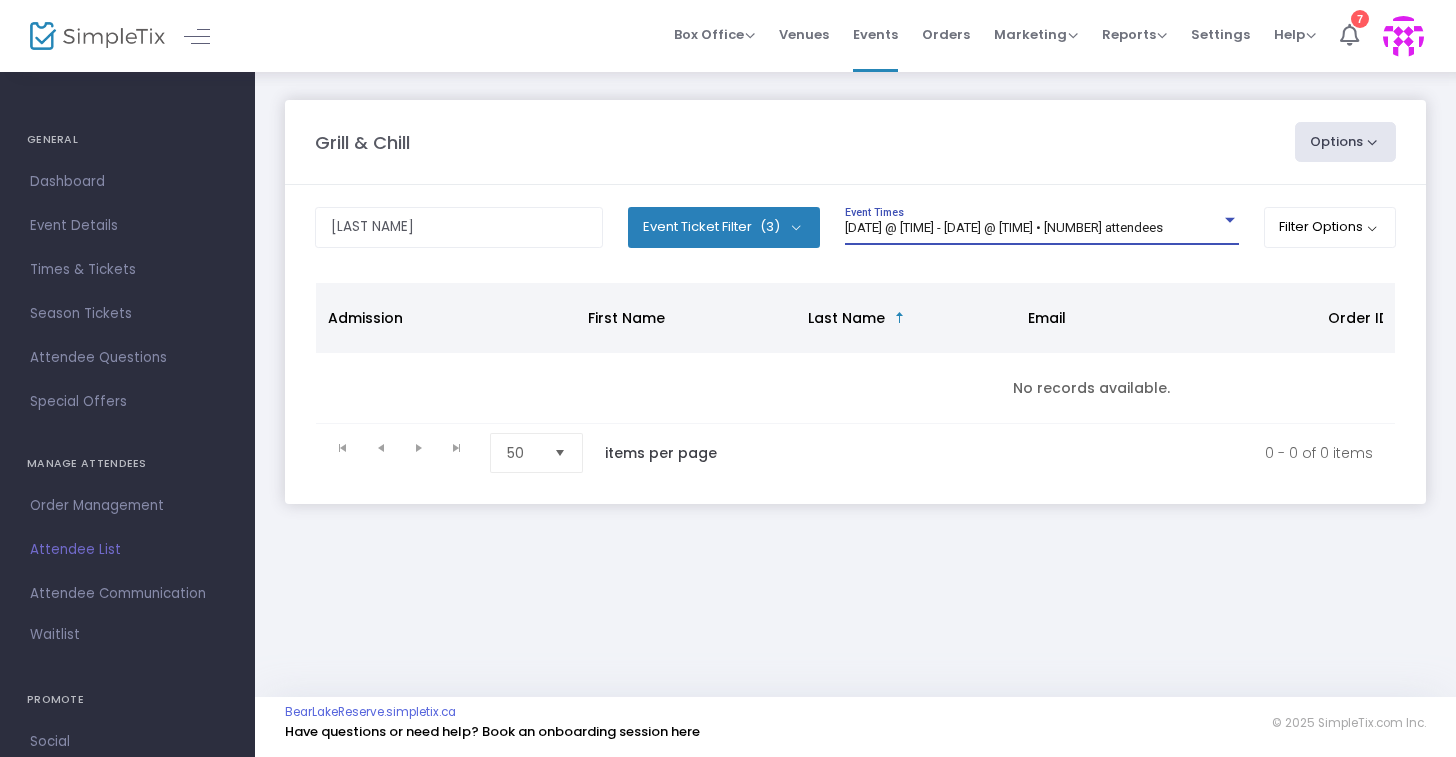 click on "[DATE] @ [TIME] - [DATE] @ [TIME] • [NUMBER] attendees [EVENT]" 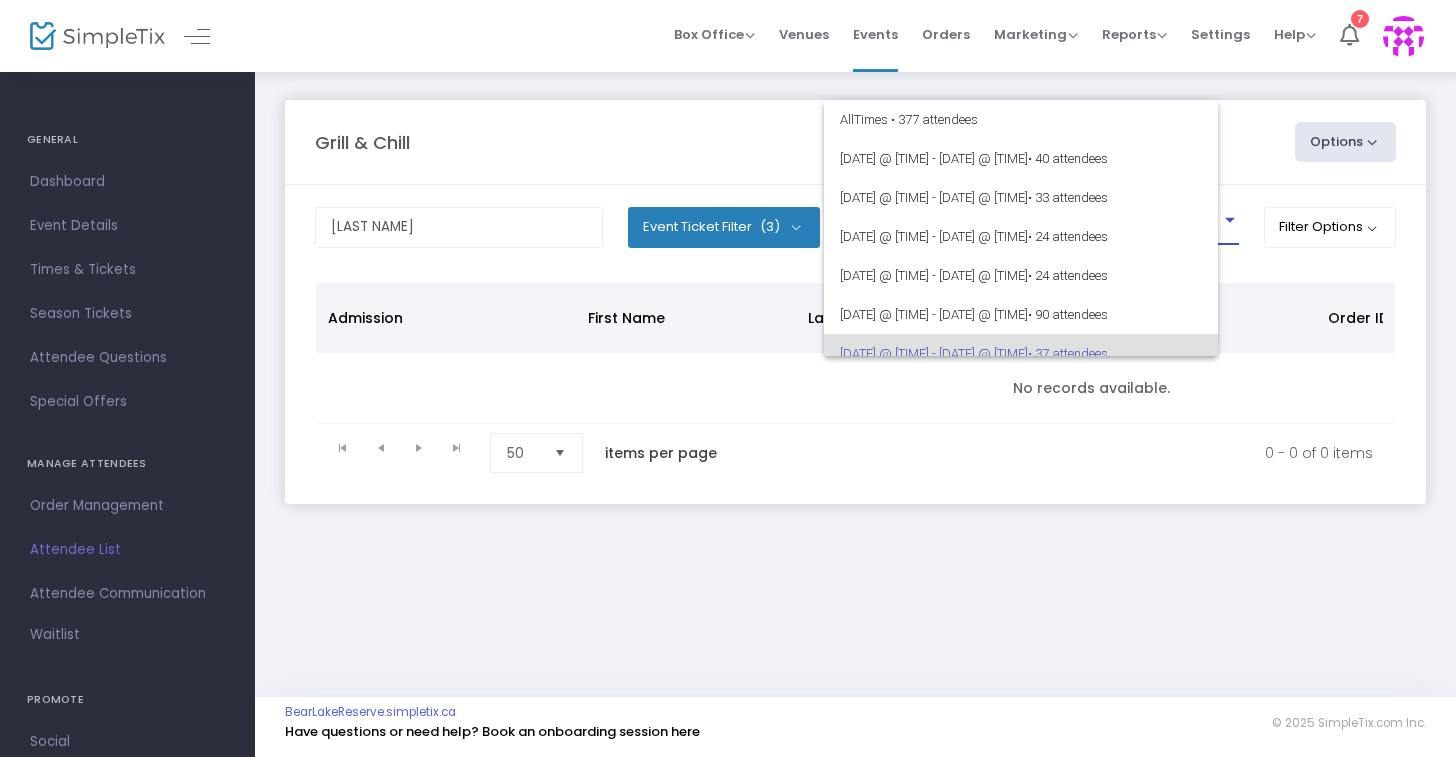 scroll, scrollTop: 125, scrollLeft: 0, axis: vertical 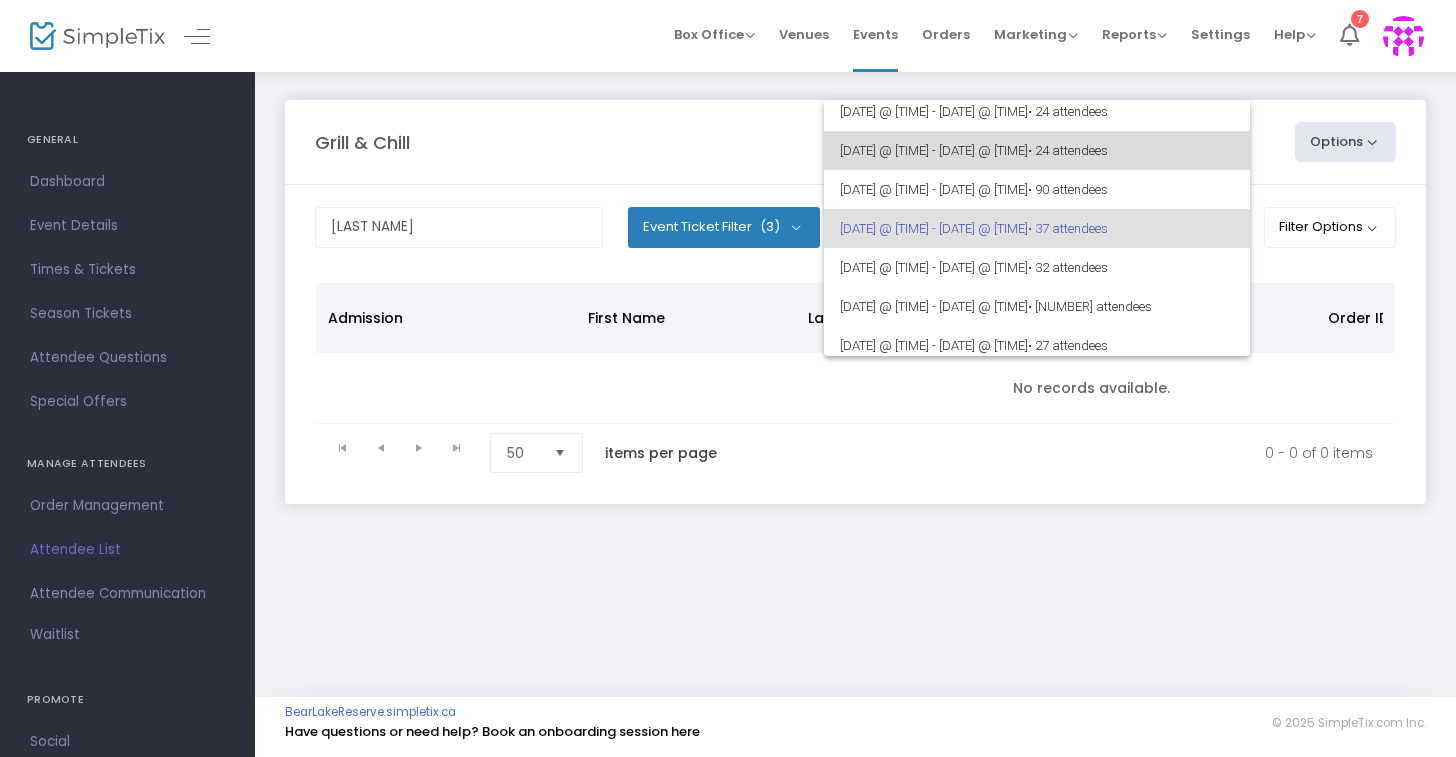 click on "[DATE] @ [TIME] - [DATE] @ [TIME] • [NUMBER] attendees" at bounding box center [1037, 150] 